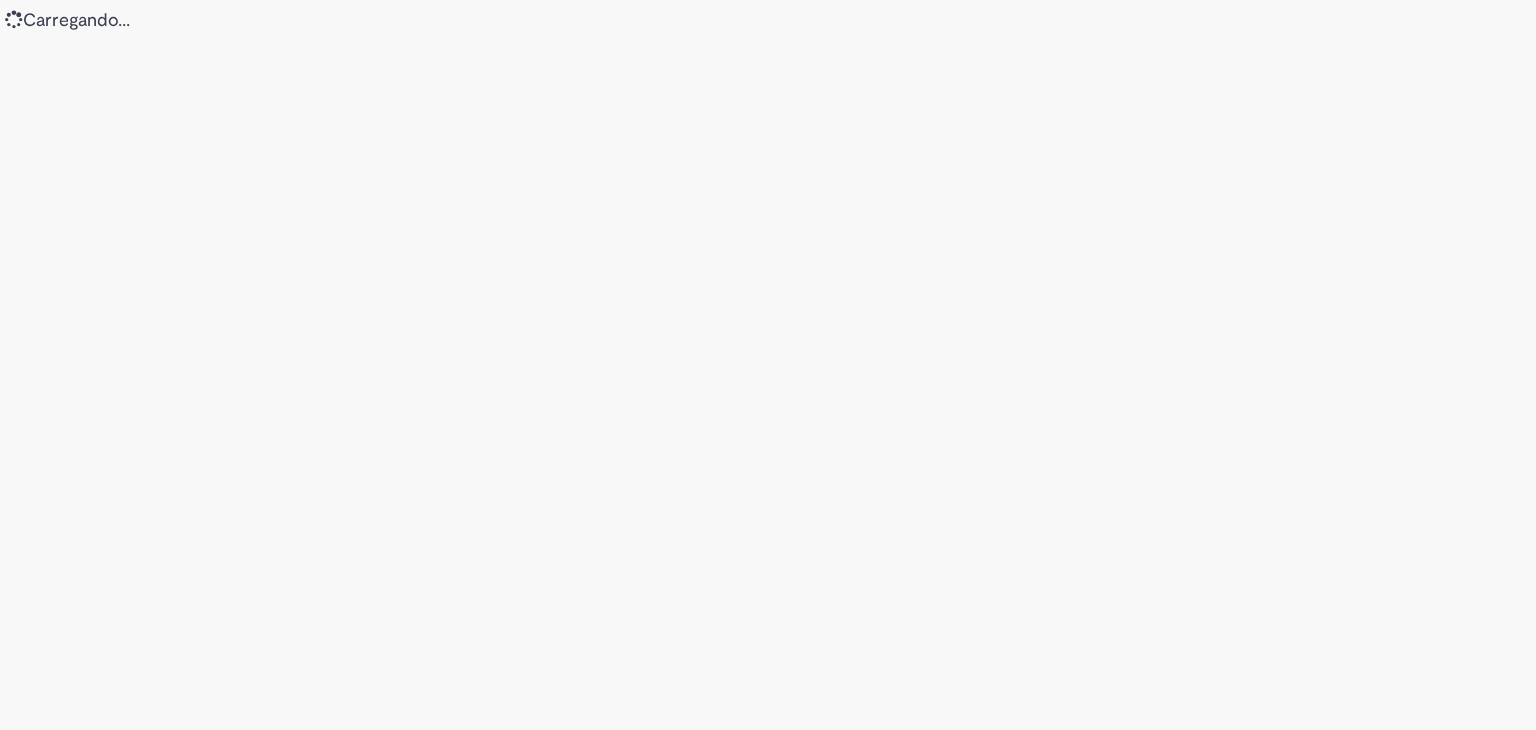 scroll, scrollTop: 0, scrollLeft: 0, axis: both 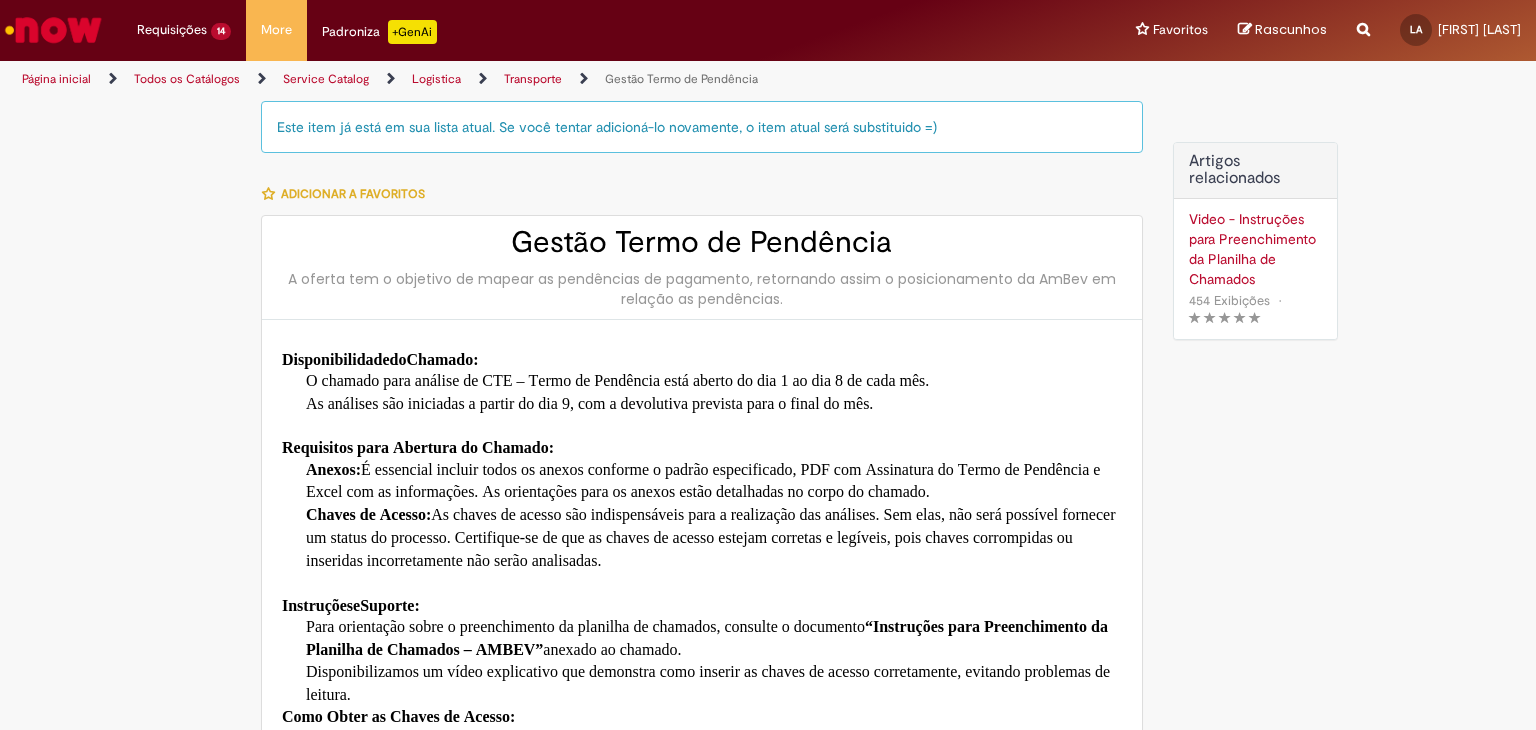 type on "**********" 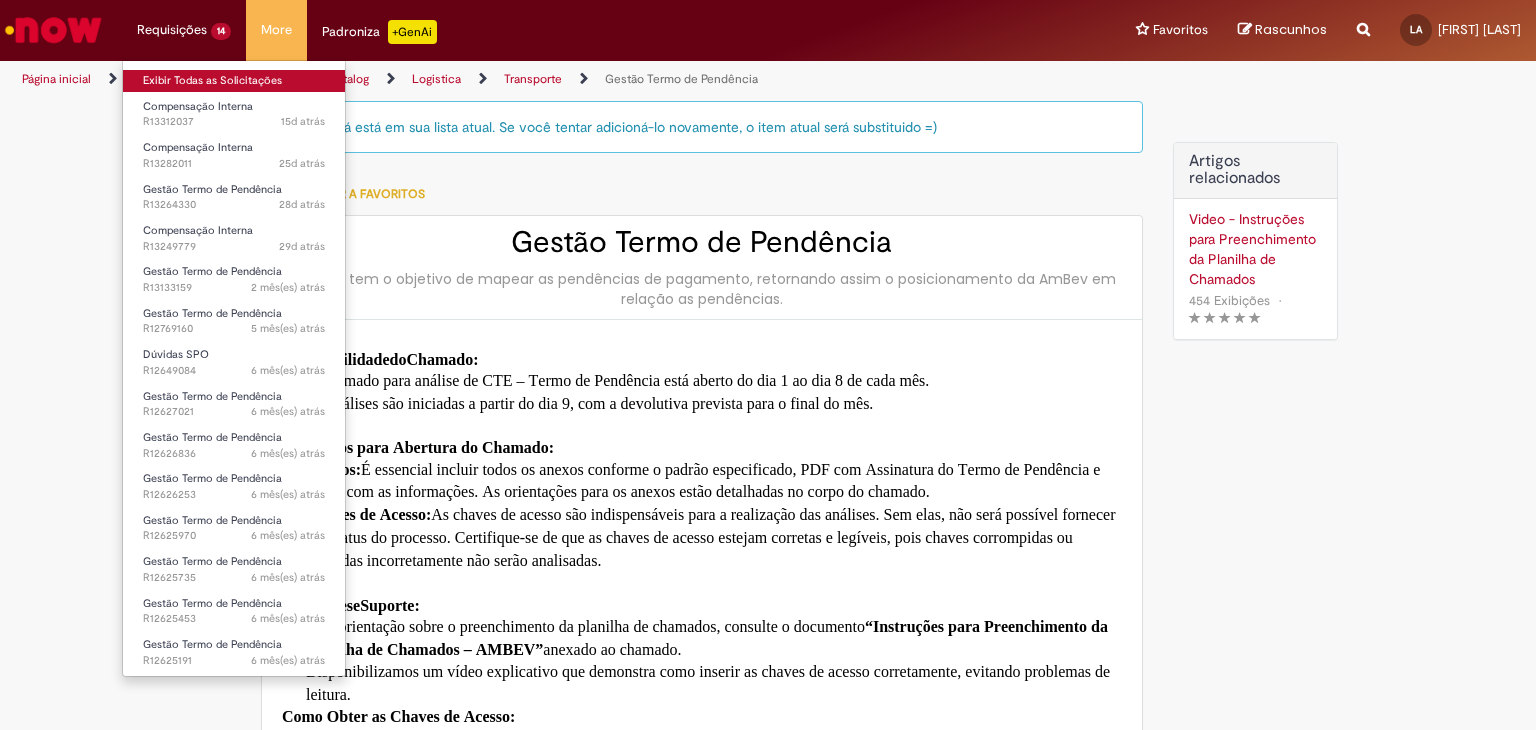 click on "Exibir Todas as Solicitações" at bounding box center (234, 81) 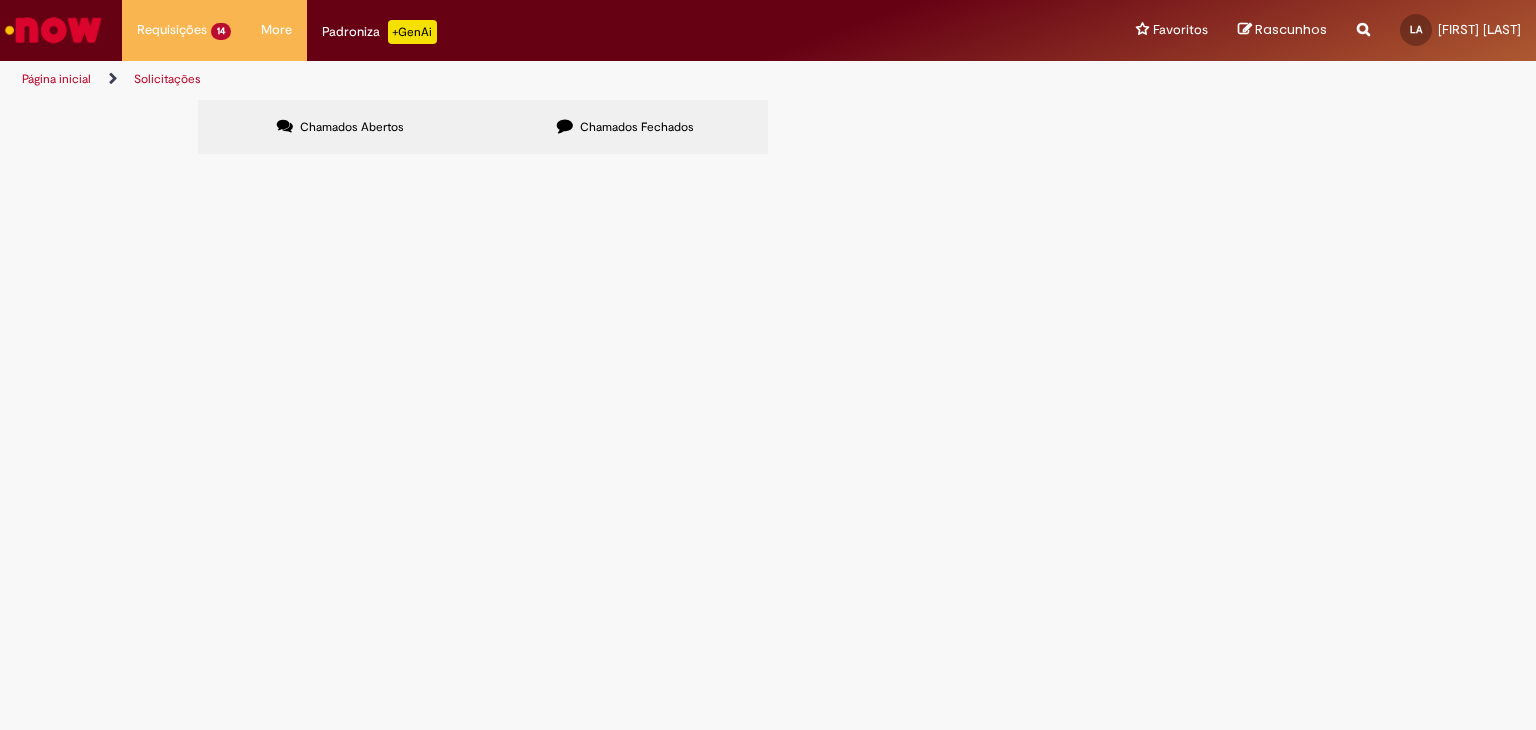 click on "Compensação Interna" at bounding box center (0, 0) 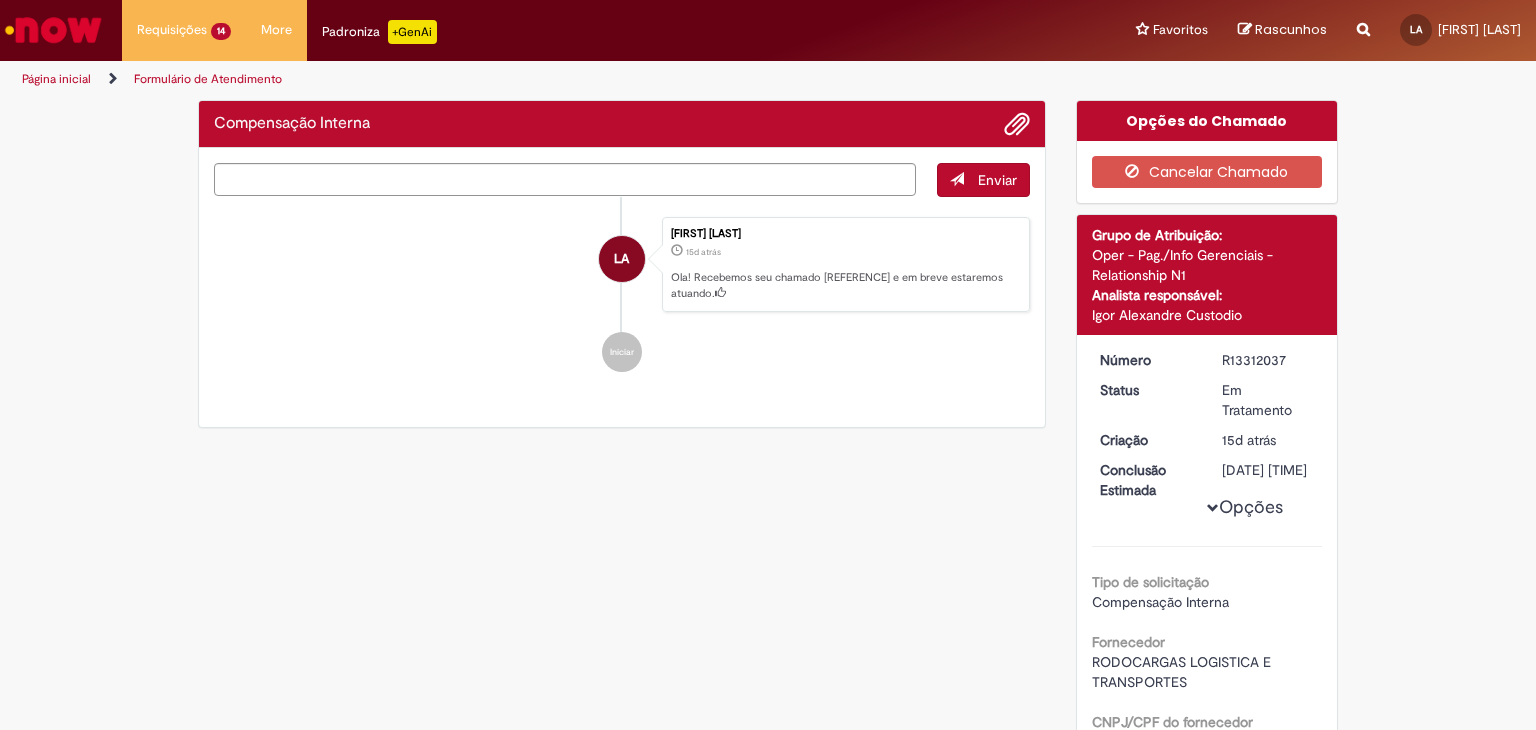 click on "[FIRST] [LAST]
[FIRST] [LAST]
15d atrás 15 dias atrás
Ola! Recebemos seu chamado [REFERENCE] e em breve estaremos atuando.
Iniciar" at bounding box center [622, 295] 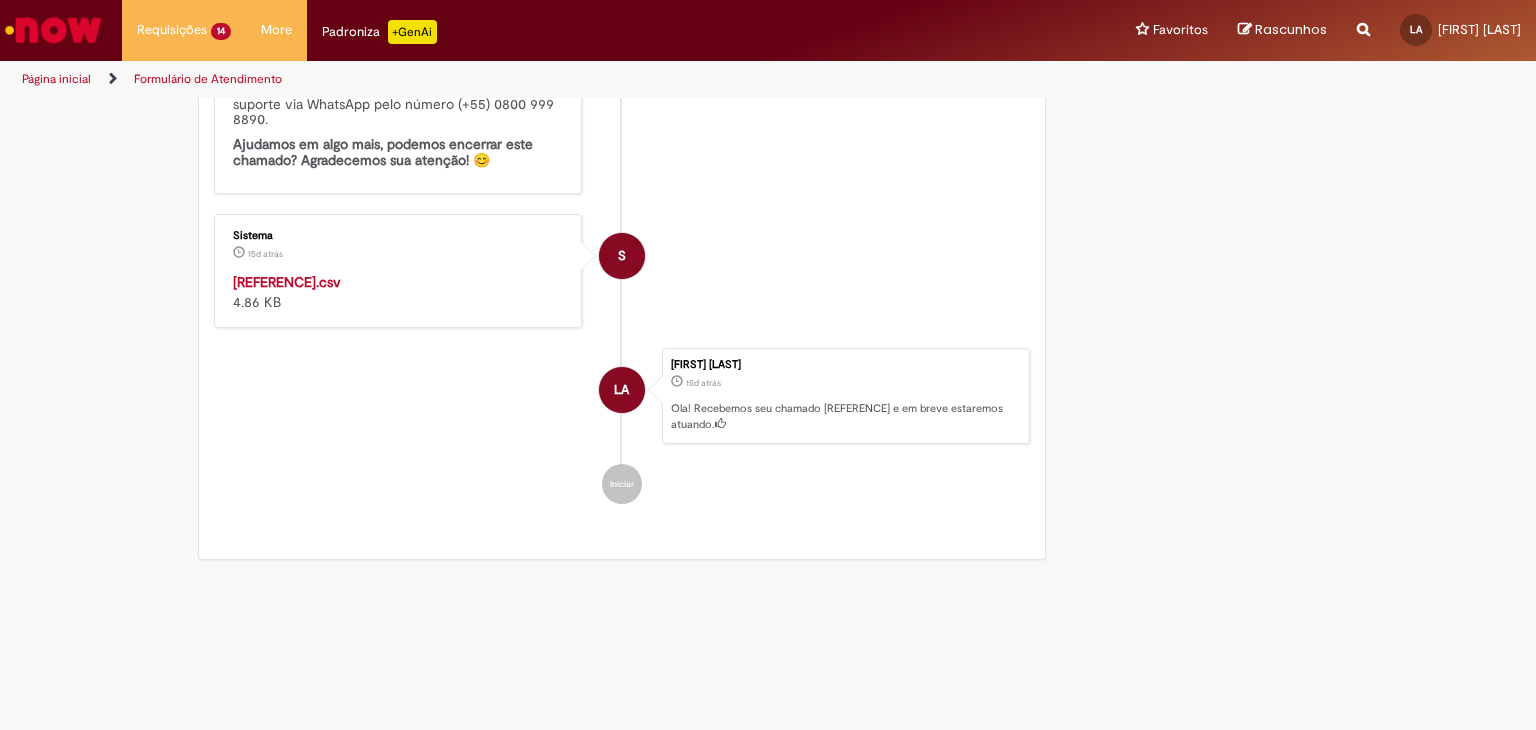 scroll, scrollTop: 2033, scrollLeft: 0, axis: vertical 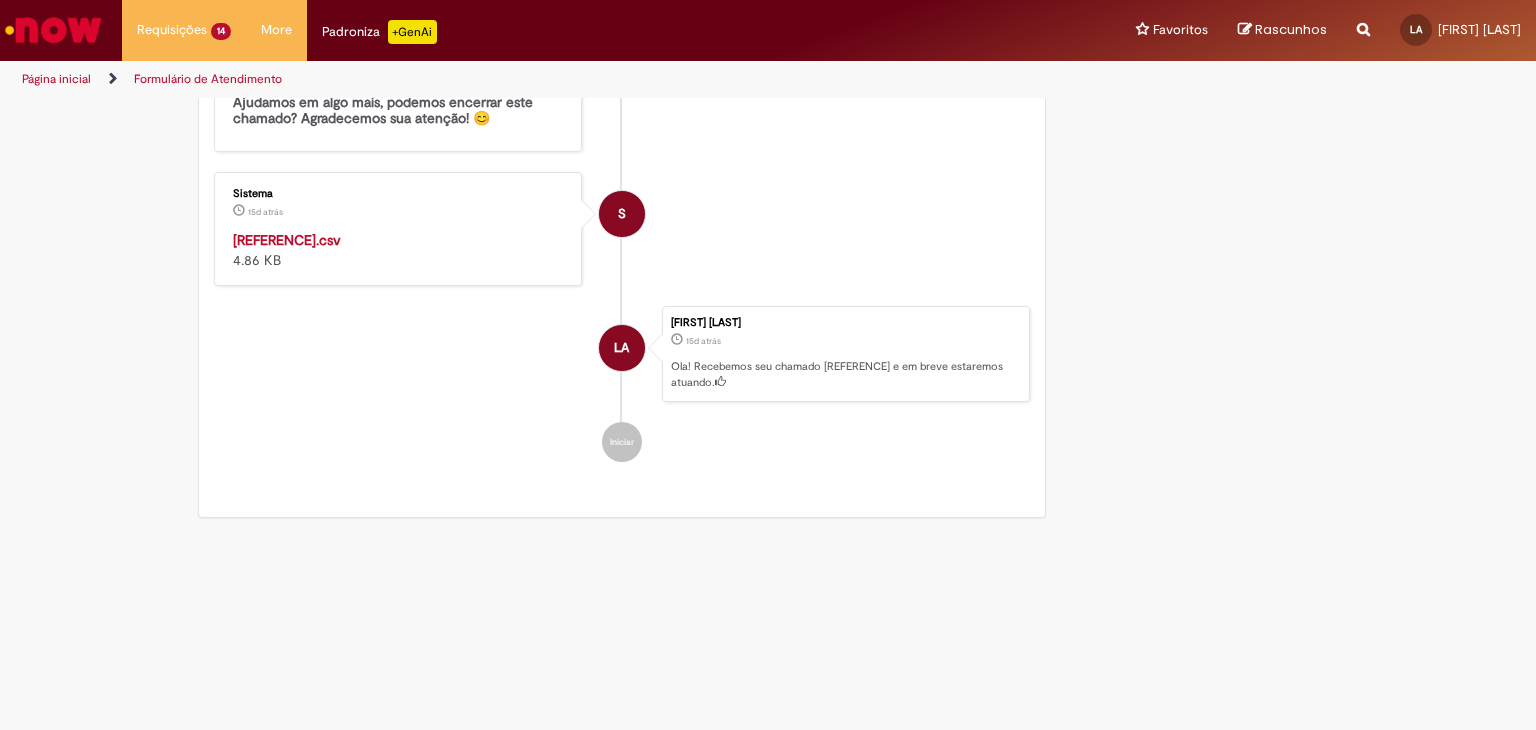 click on "[REFERENCE].csv" at bounding box center [287, 240] 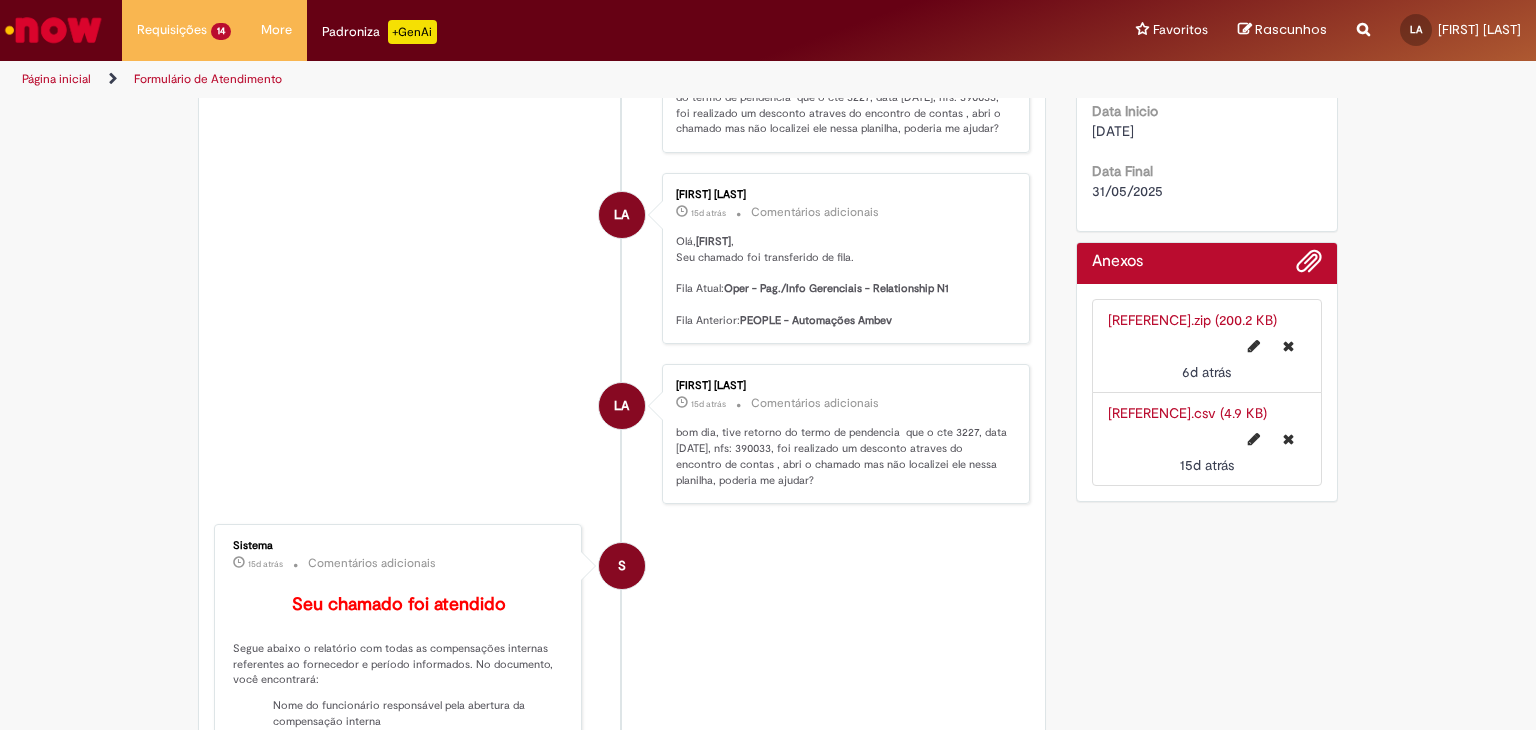 scroll, scrollTop: 833, scrollLeft: 0, axis: vertical 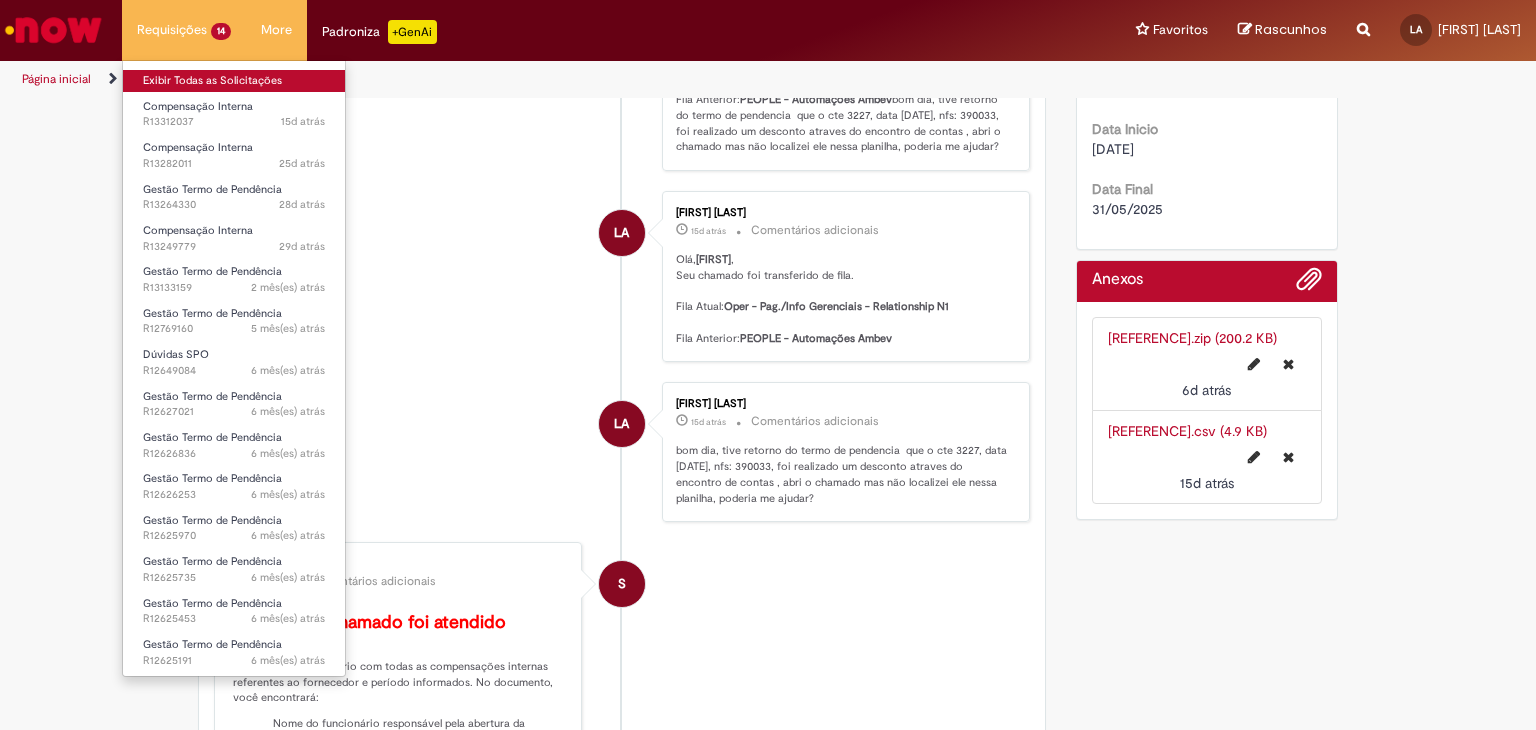 click on "Exibir Todas as Solicitações" at bounding box center (234, 81) 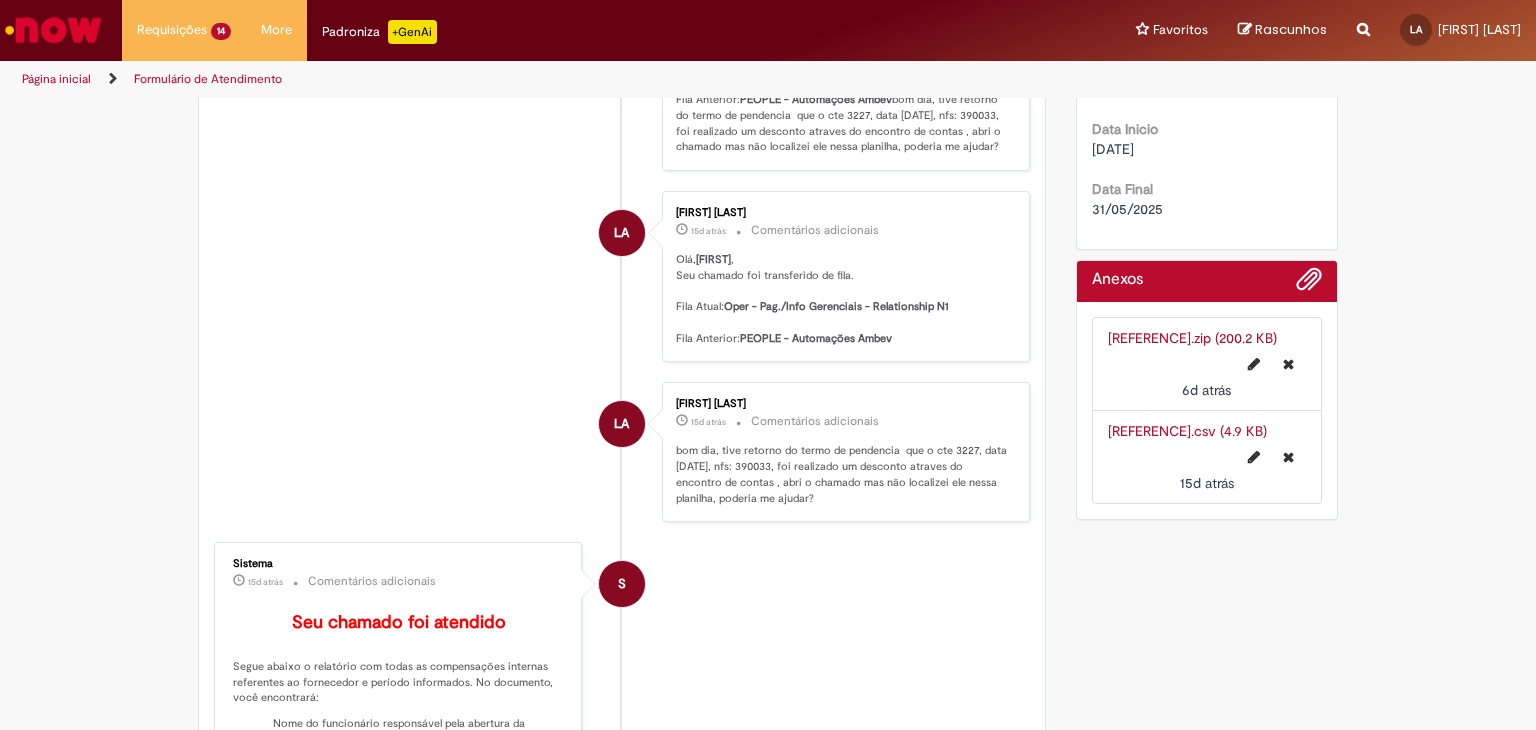 scroll, scrollTop: 0, scrollLeft: 0, axis: both 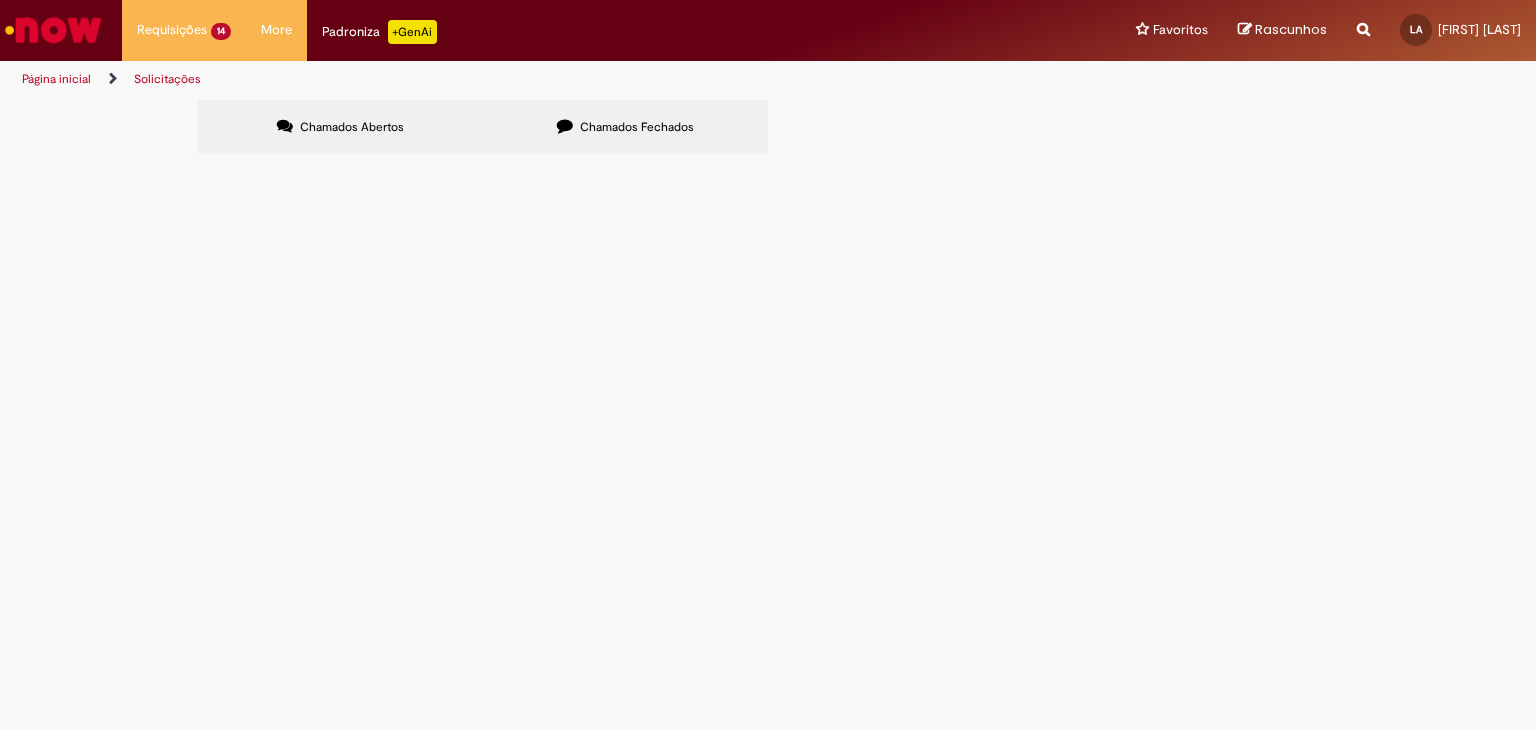 click on "Página inicial" at bounding box center (56, 79) 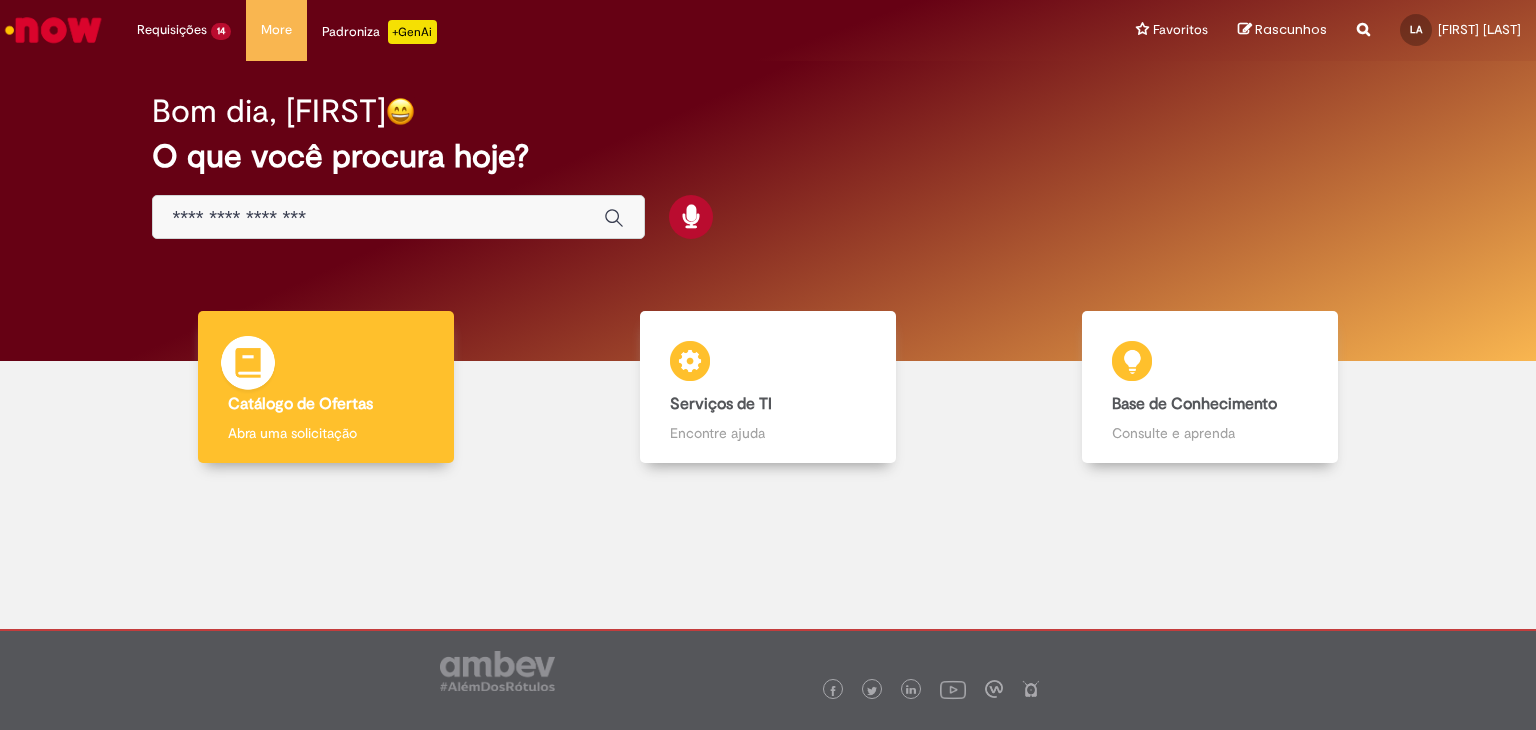 click on "Catálogo de Ofertas
Catálogo de Ofertas
Abra uma solicitação" at bounding box center (326, 387) 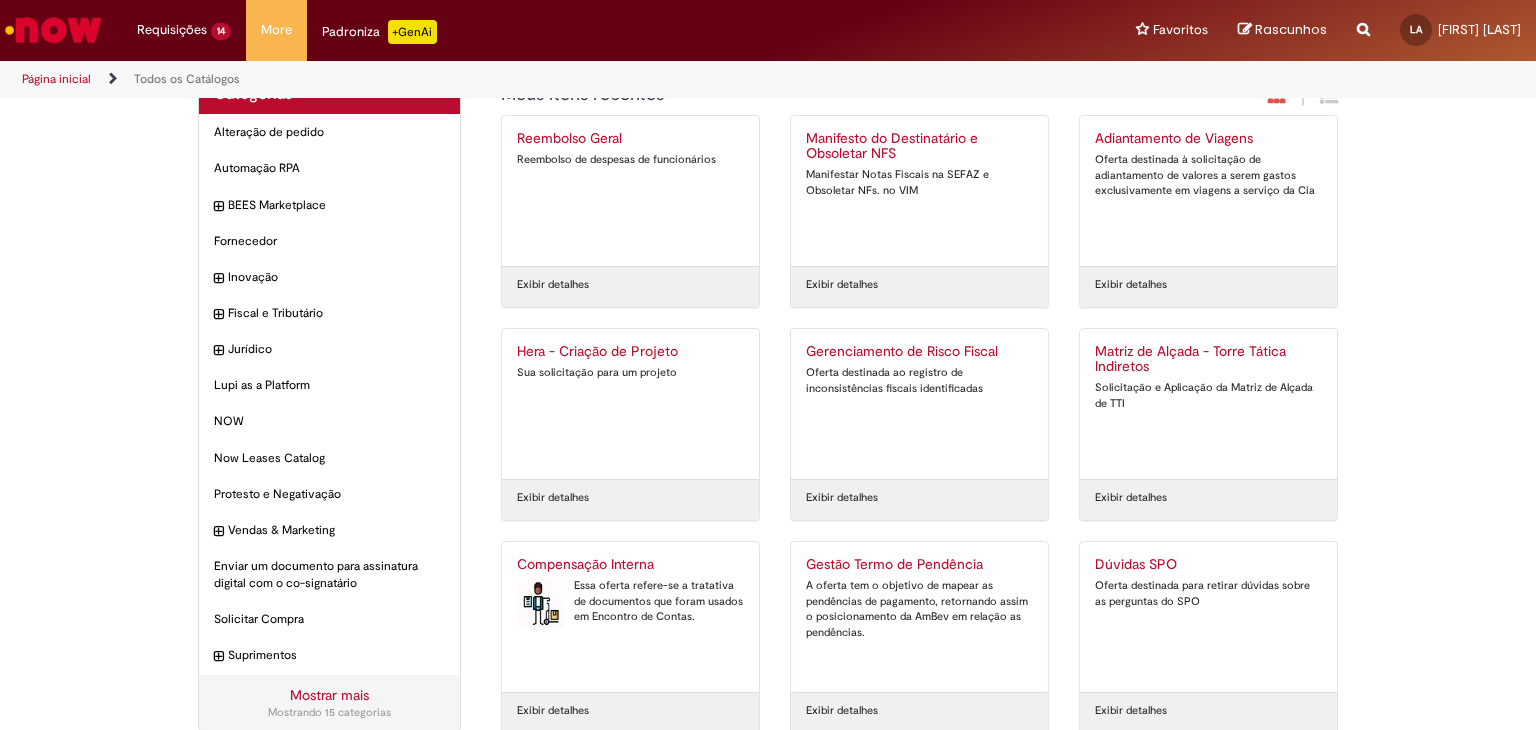 scroll, scrollTop: 66, scrollLeft: 0, axis: vertical 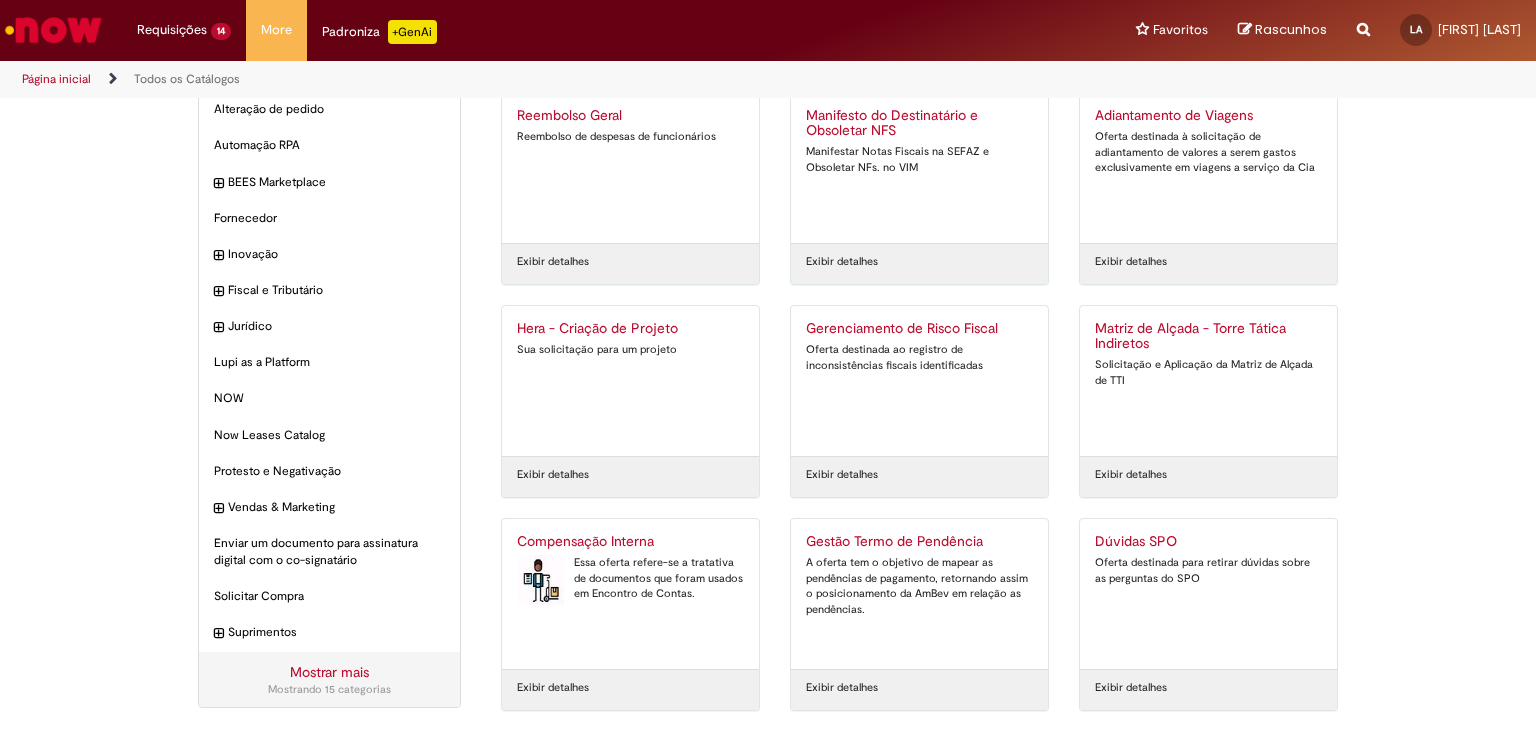 click on "Compensação Interna" at bounding box center (630, 542) 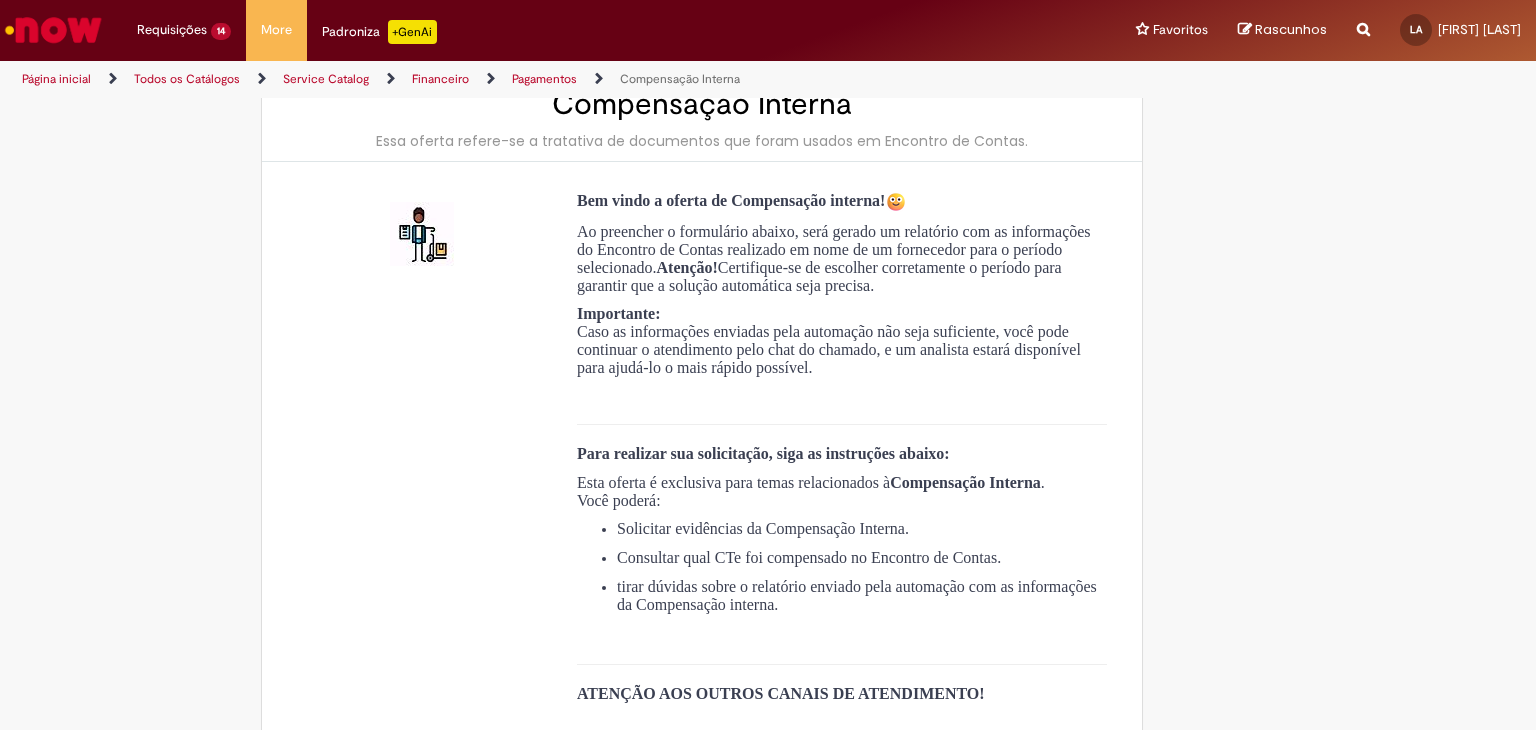 type on "**********" 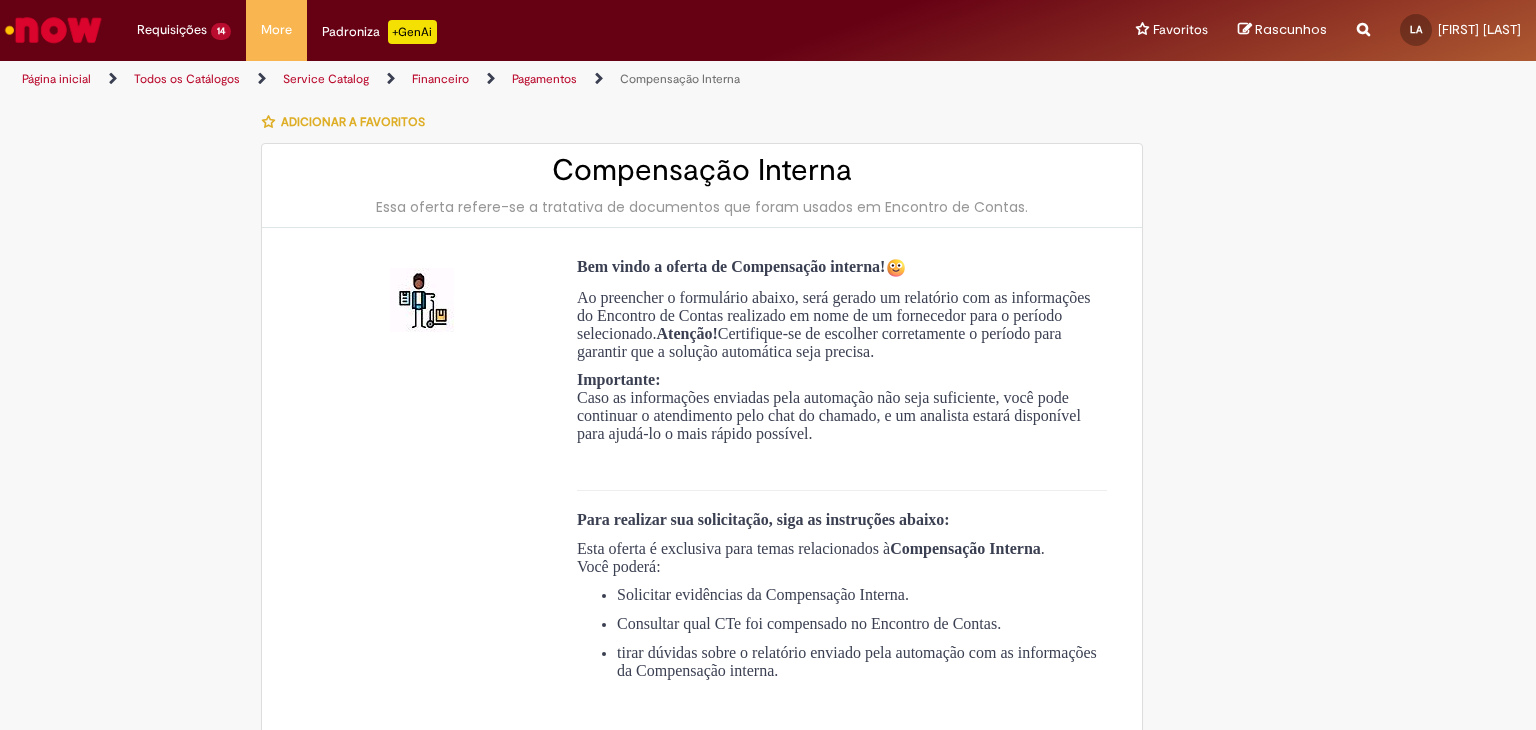 type on "**********" 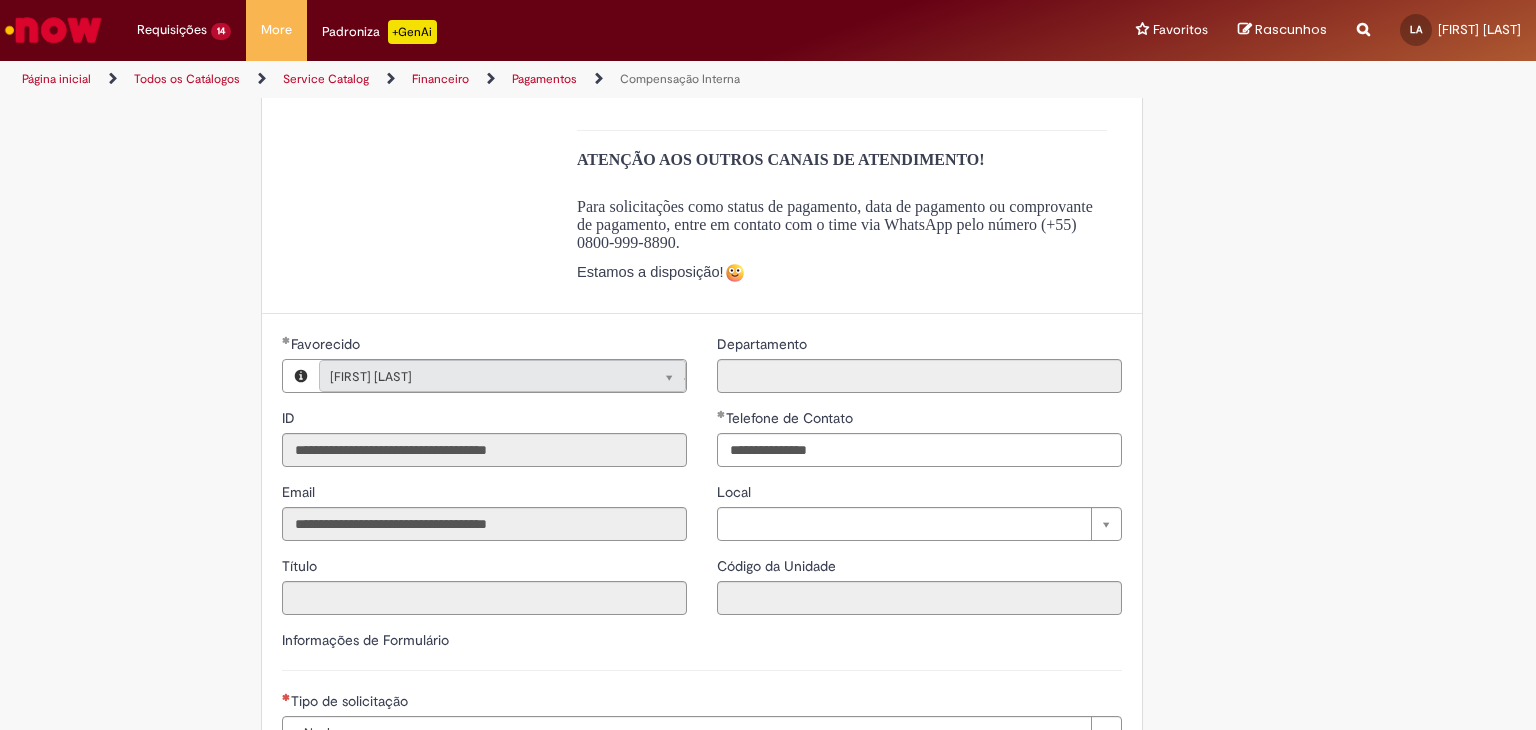 scroll, scrollTop: 900, scrollLeft: 0, axis: vertical 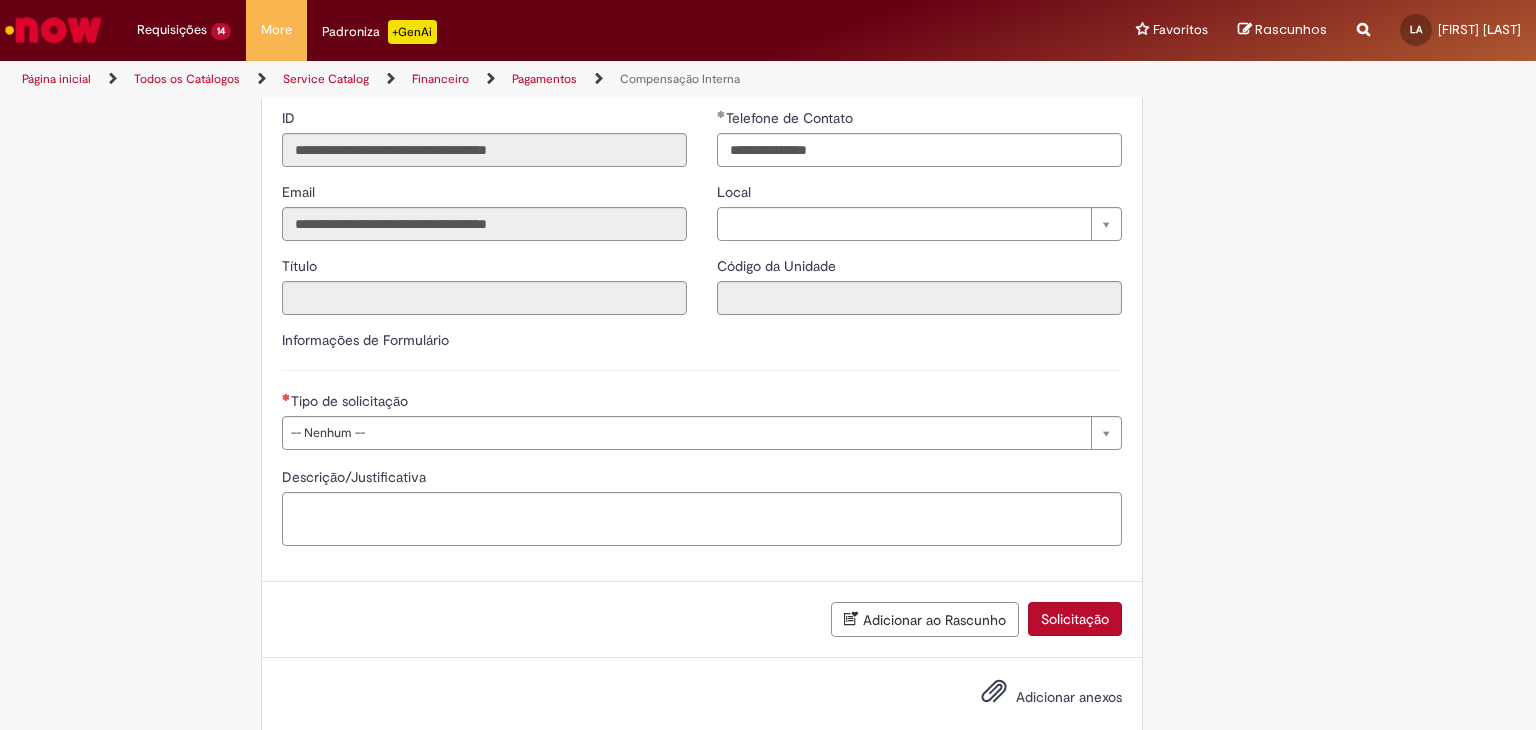 drag, startPoint x: 347, startPoint y: 459, endPoint x: 354, endPoint y: 449, distance: 12.206555 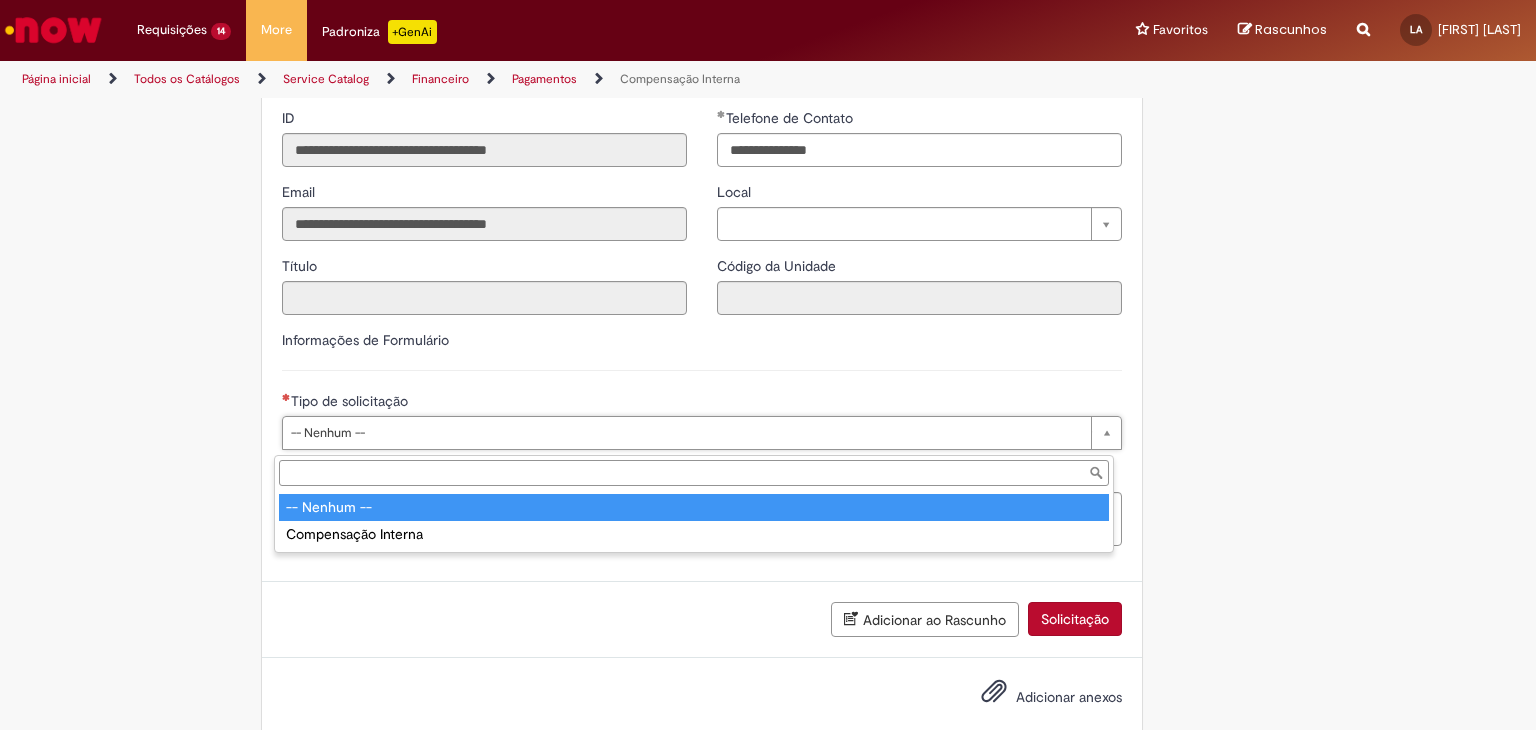 type on "**********" 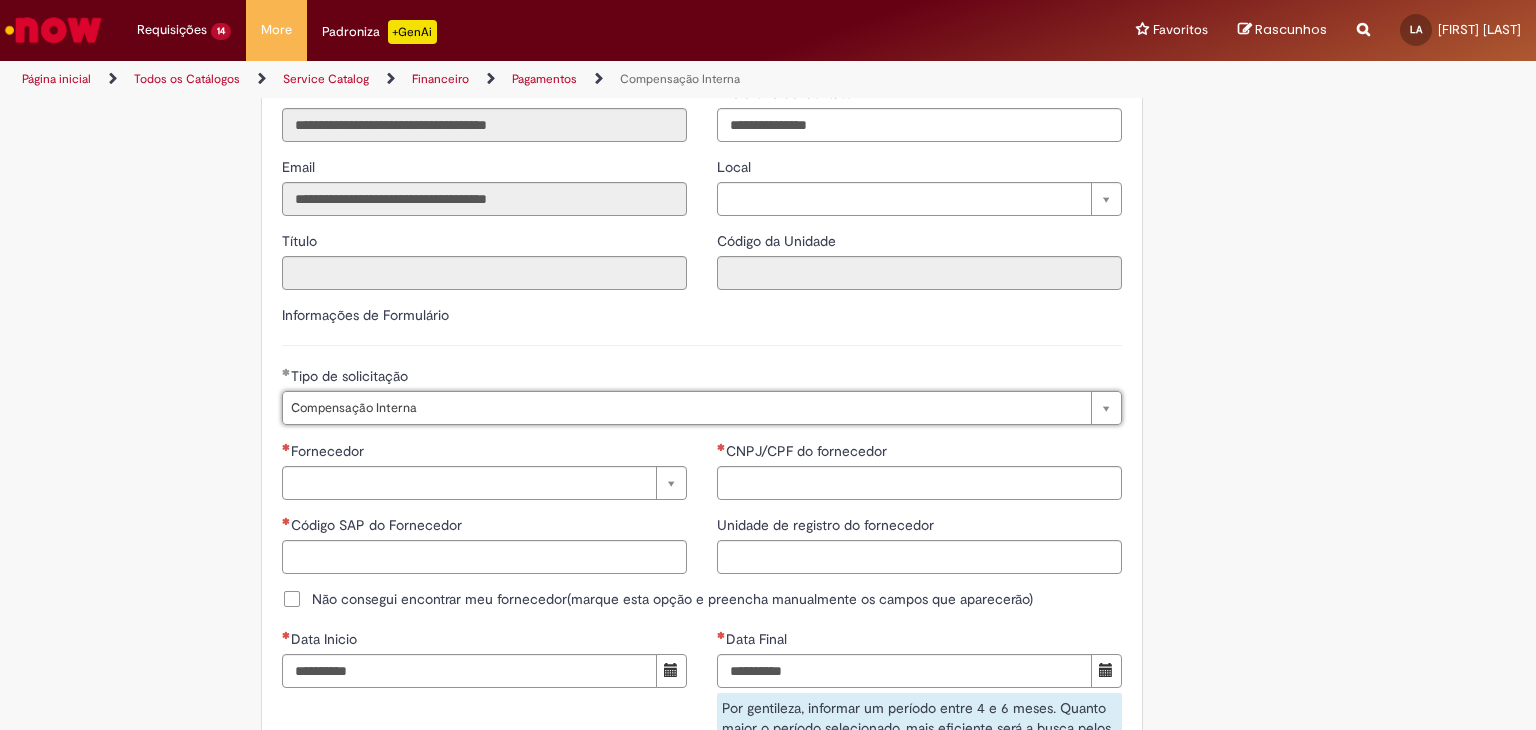 scroll, scrollTop: 1000, scrollLeft: 0, axis: vertical 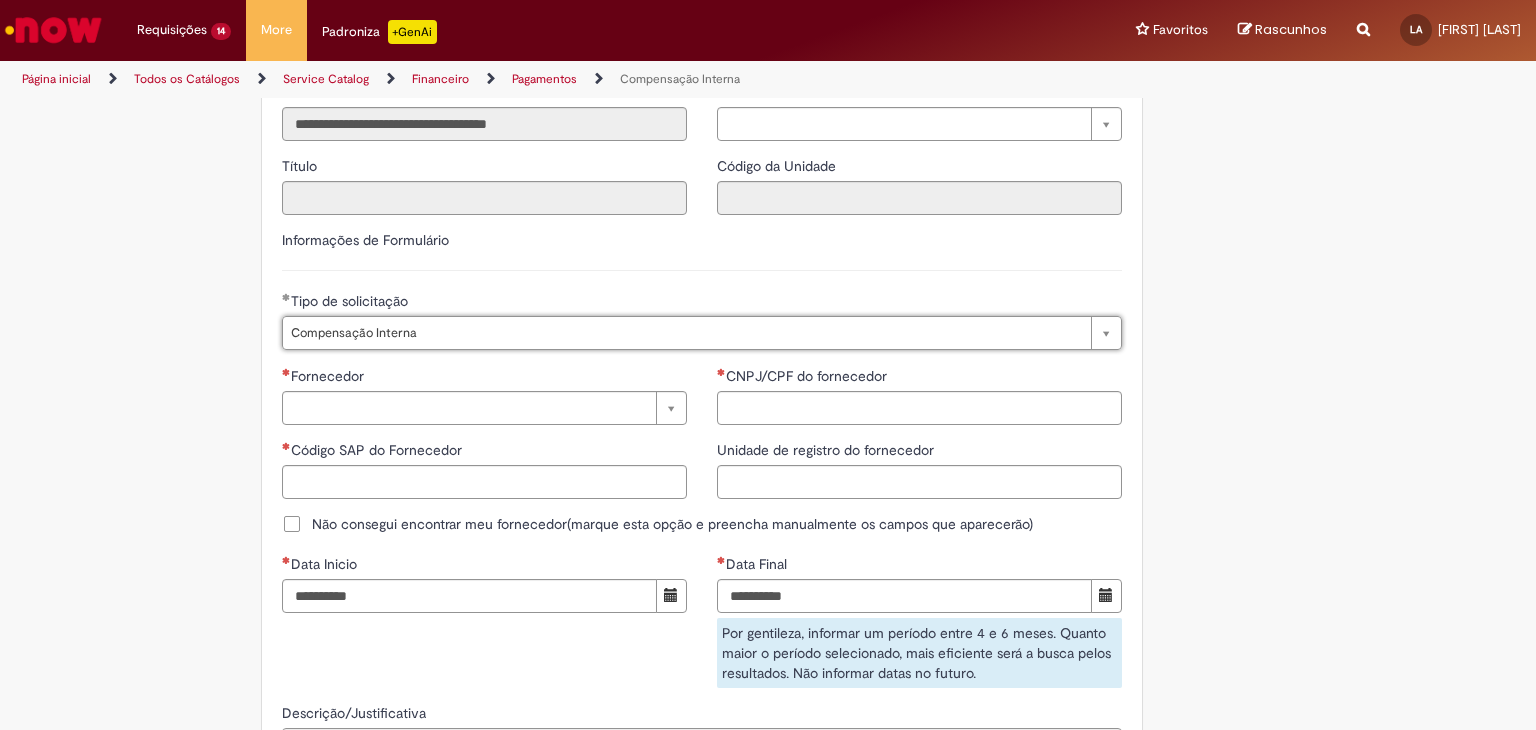 click on "Fornecedor                      Pesquisar usando lista                  Fornecedor                                 Código SAP do Fornecedor" at bounding box center [484, 440] 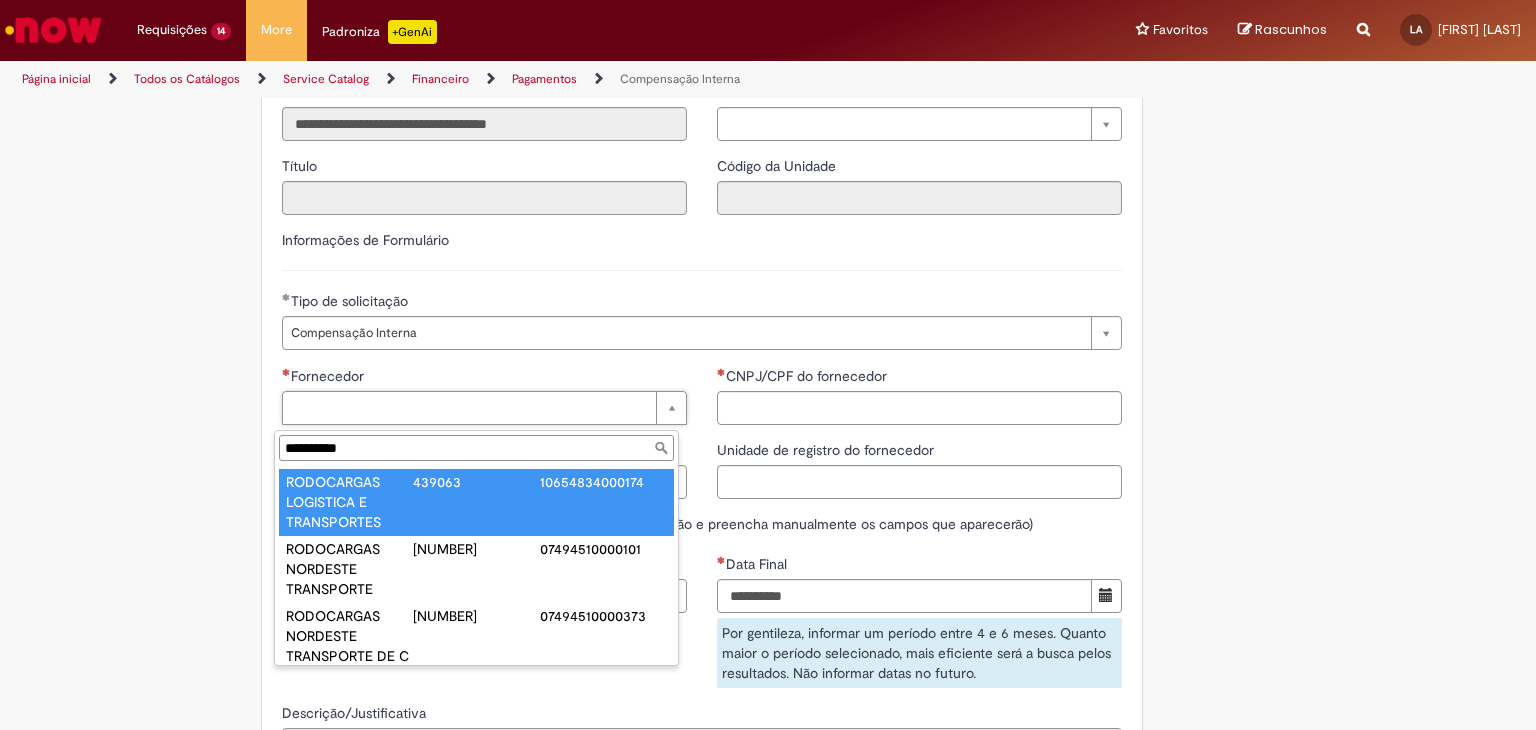 type on "**********" 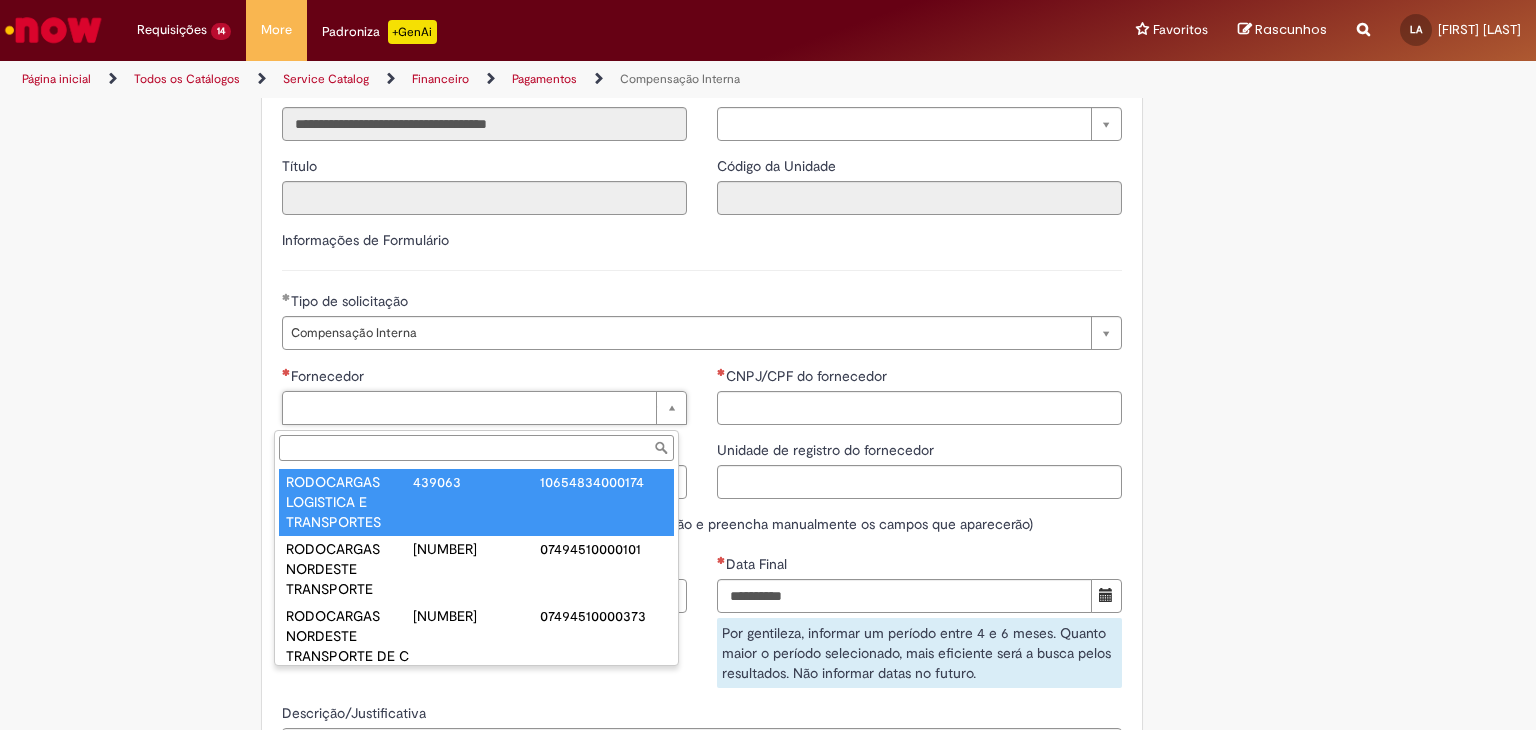 type on "******" 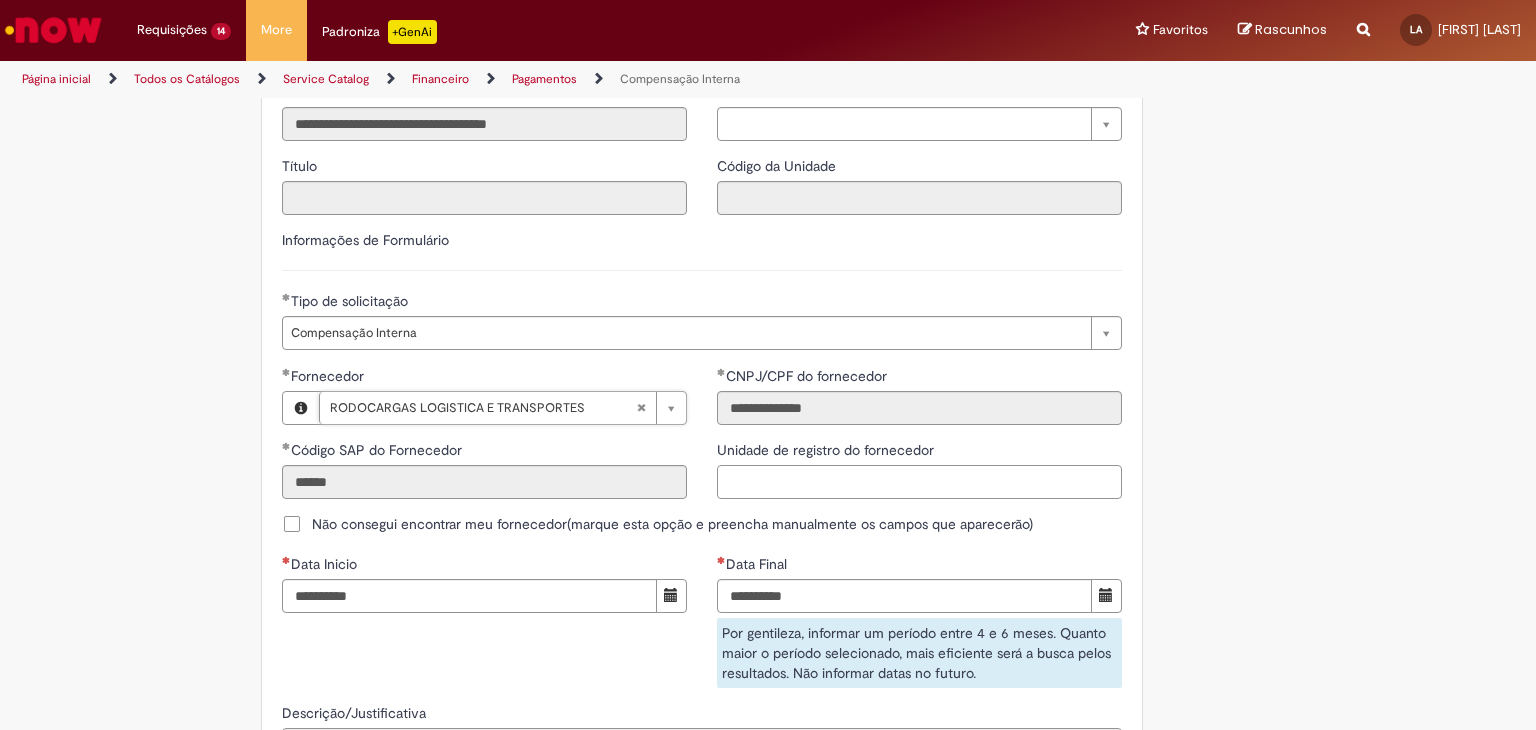 click on "Unidade de registro do fornecedor" at bounding box center (919, 482) 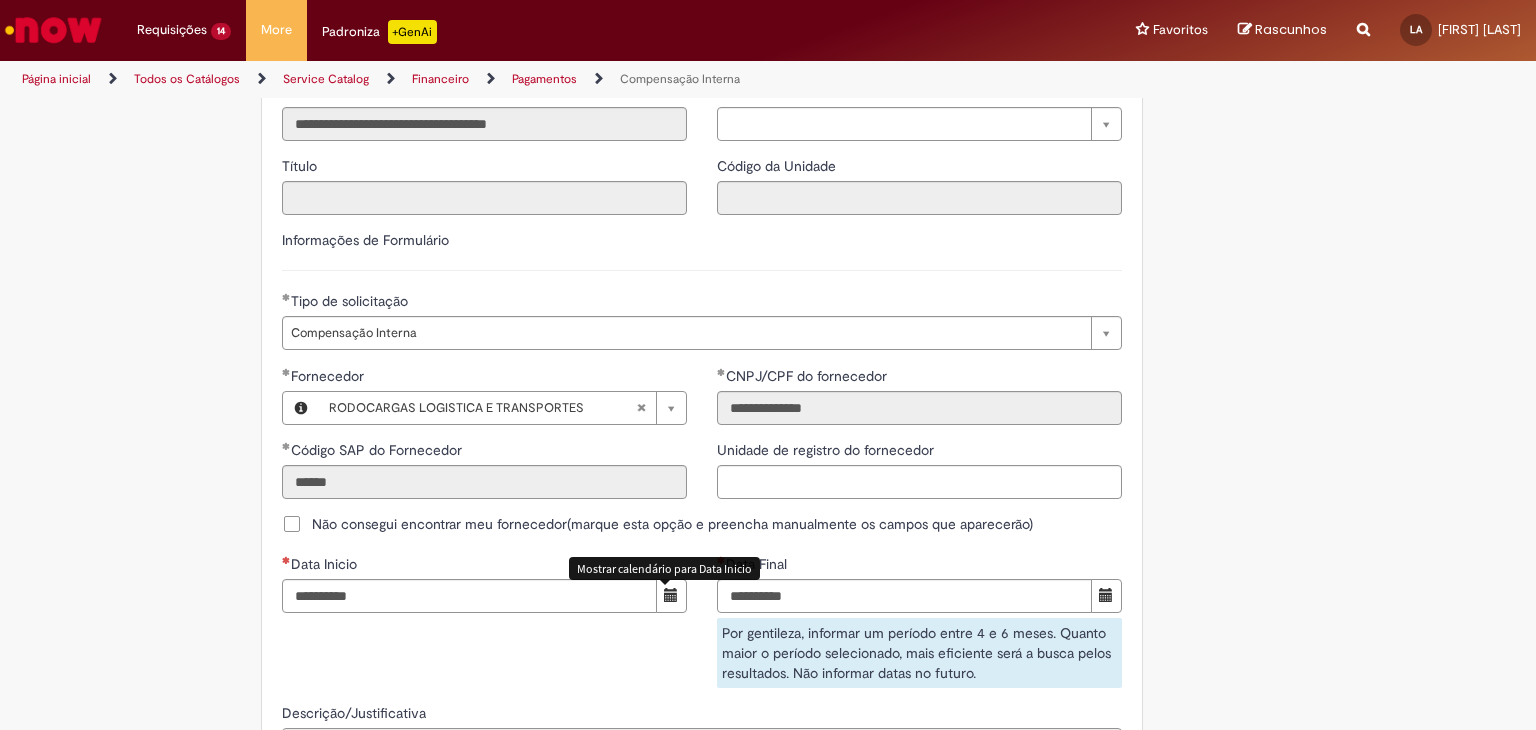 click at bounding box center (671, 596) 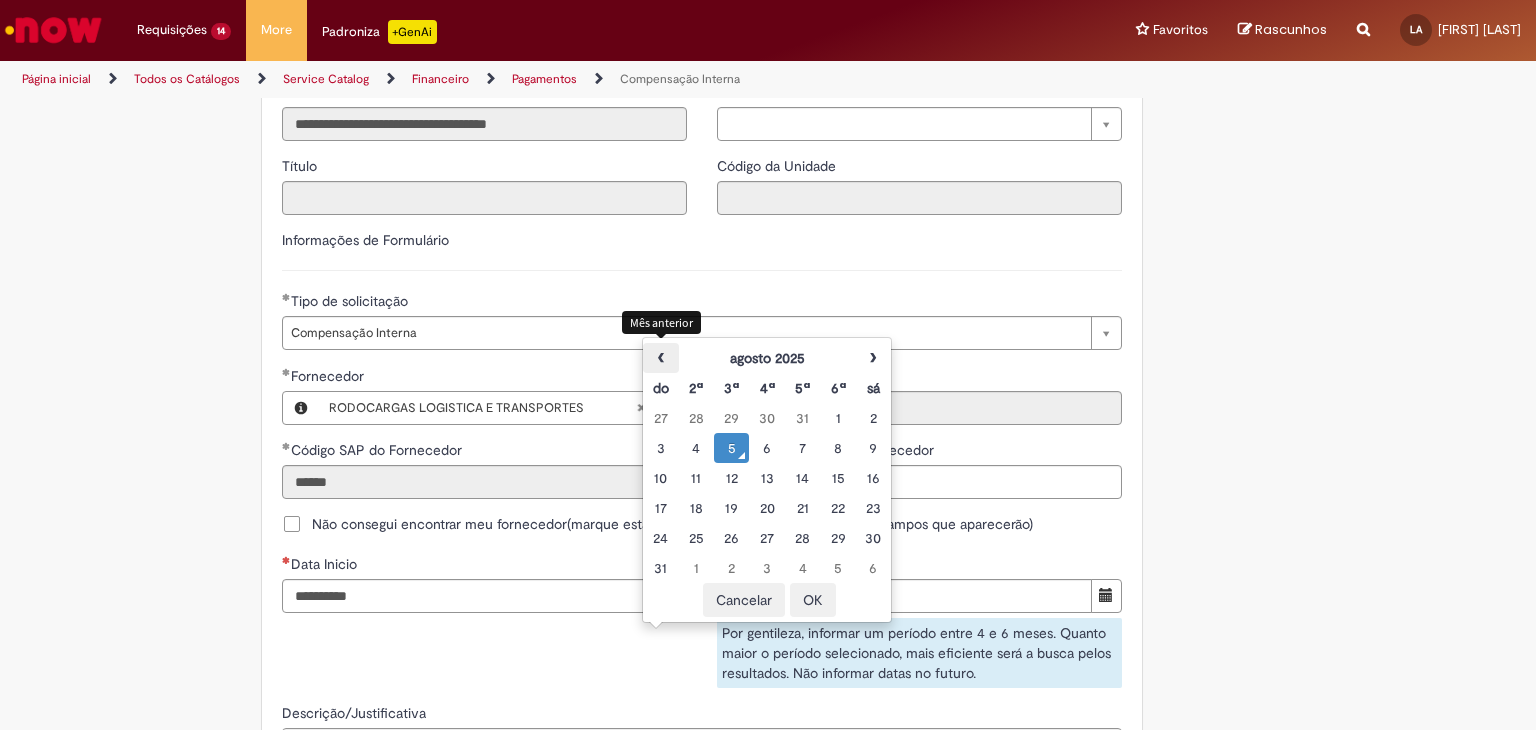 click on "‹" at bounding box center [660, 358] 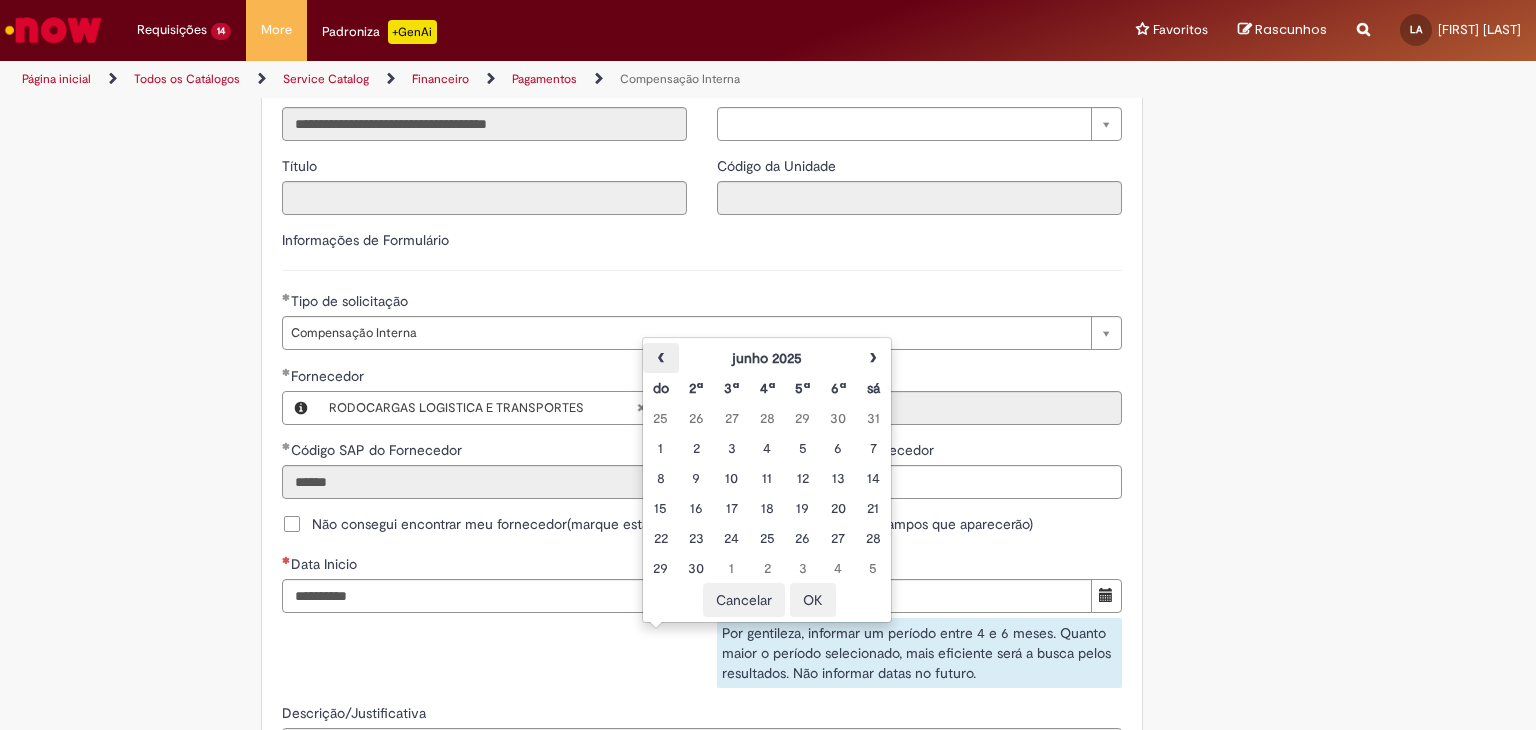 click on "‹" at bounding box center [660, 358] 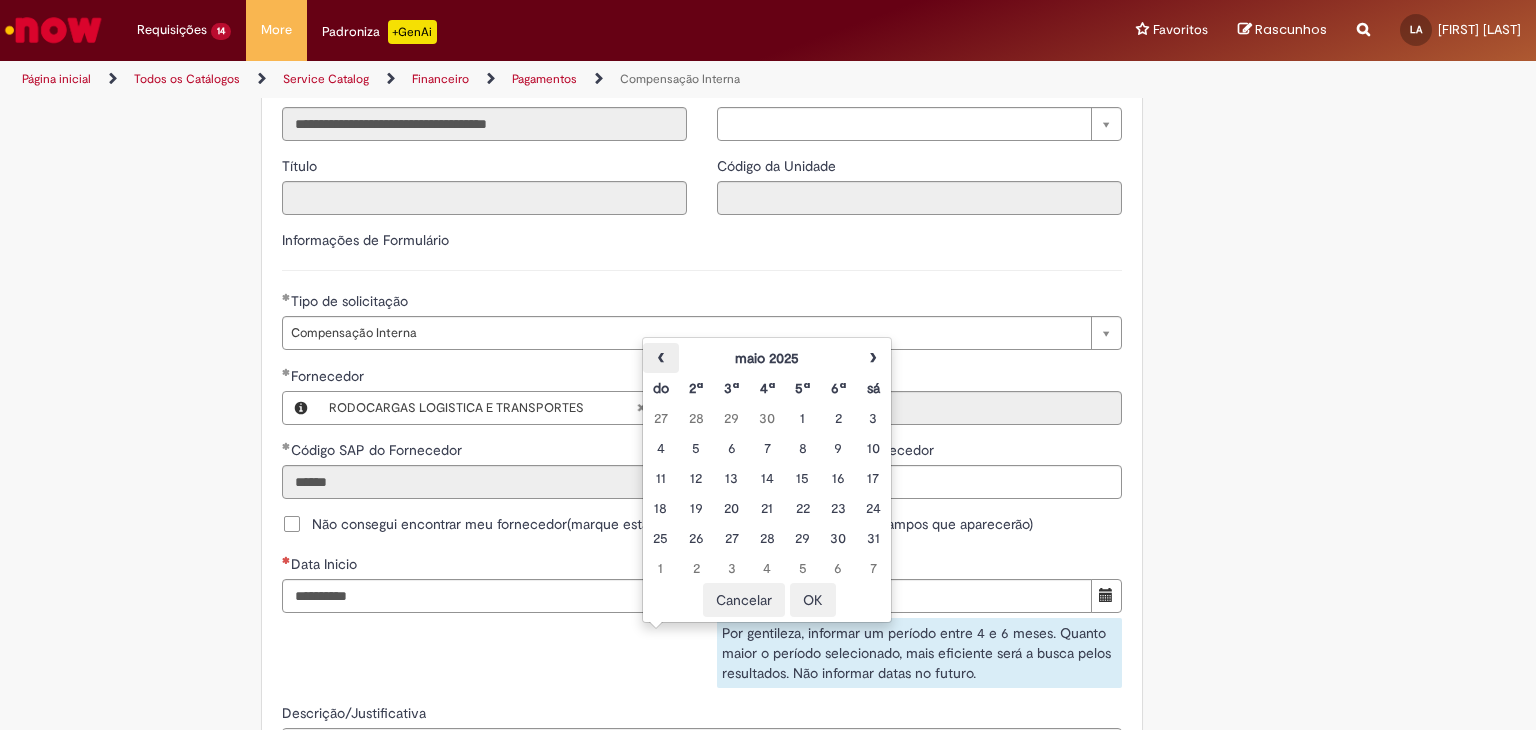 click on "‹" at bounding box center [660, 358] 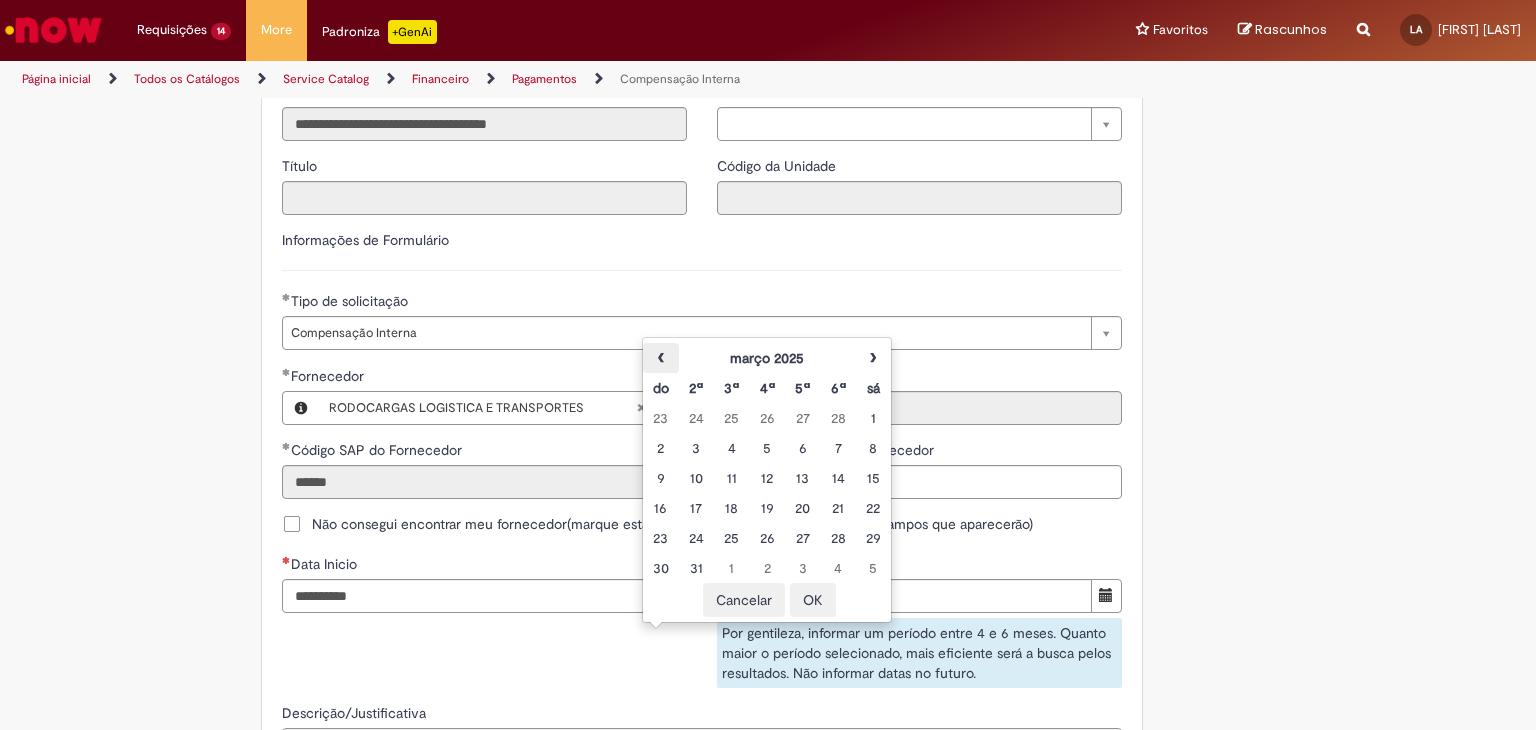 click on "‹" at bounding box center [660, 358] 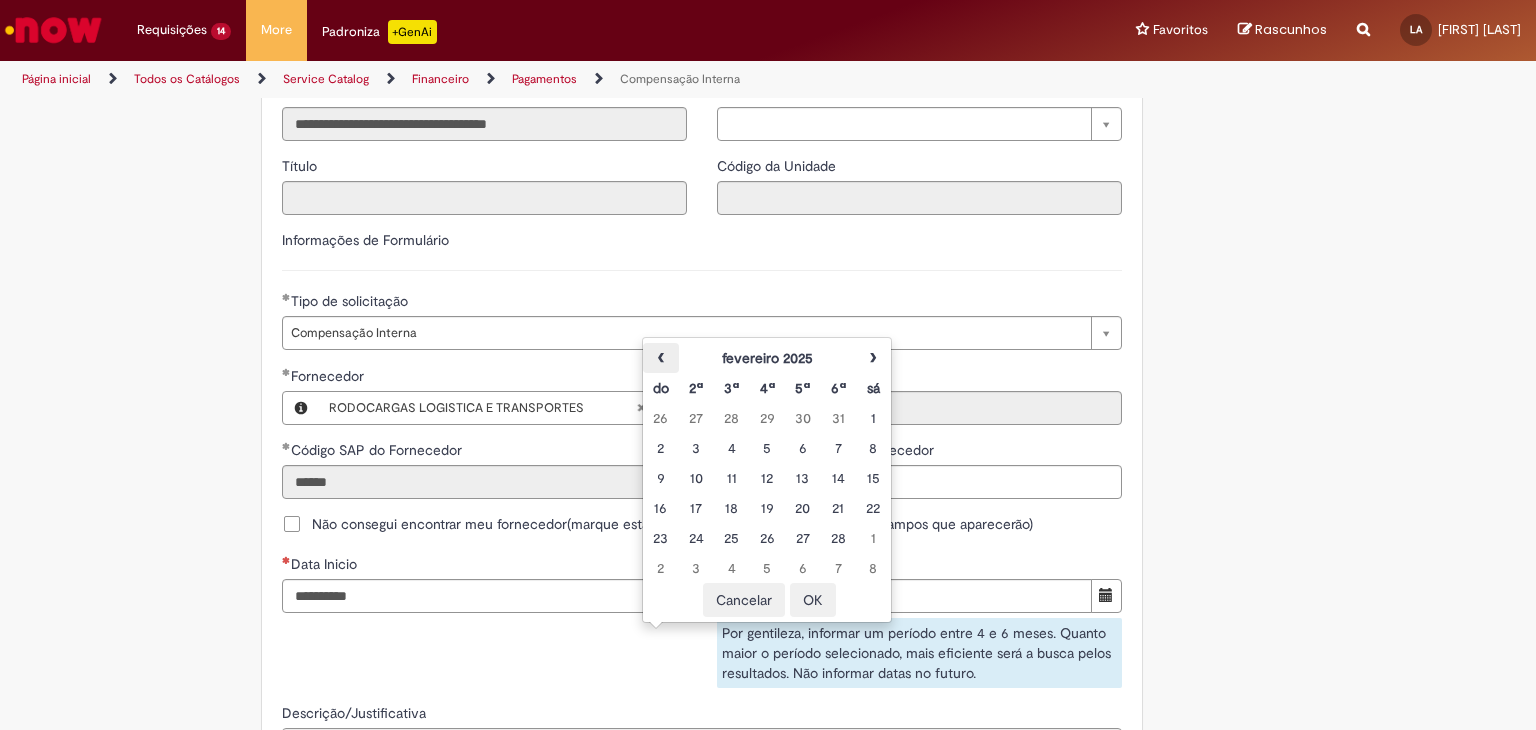 click on "‹" at bounding box center [660, 358] 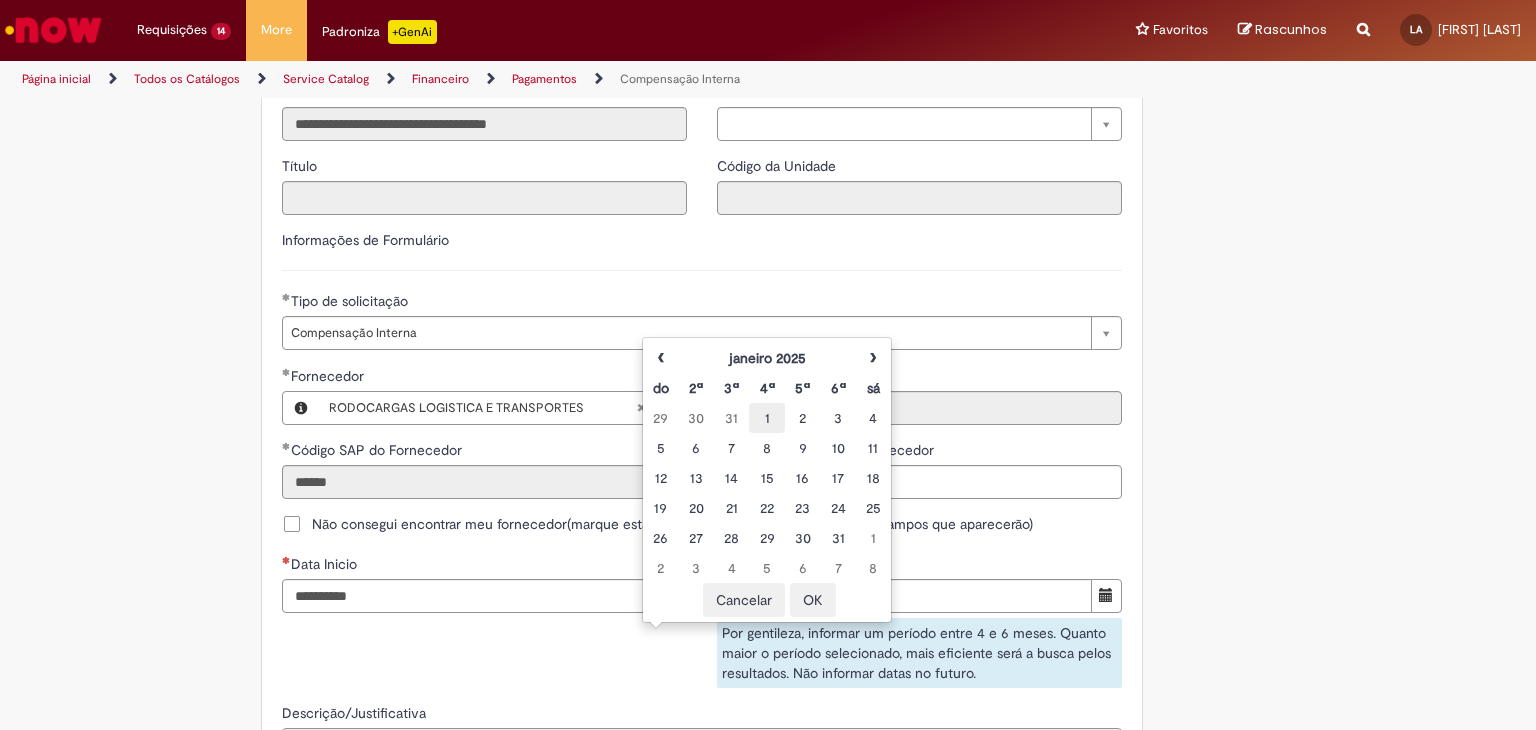 click on "1" at bounding box center [766, 418] 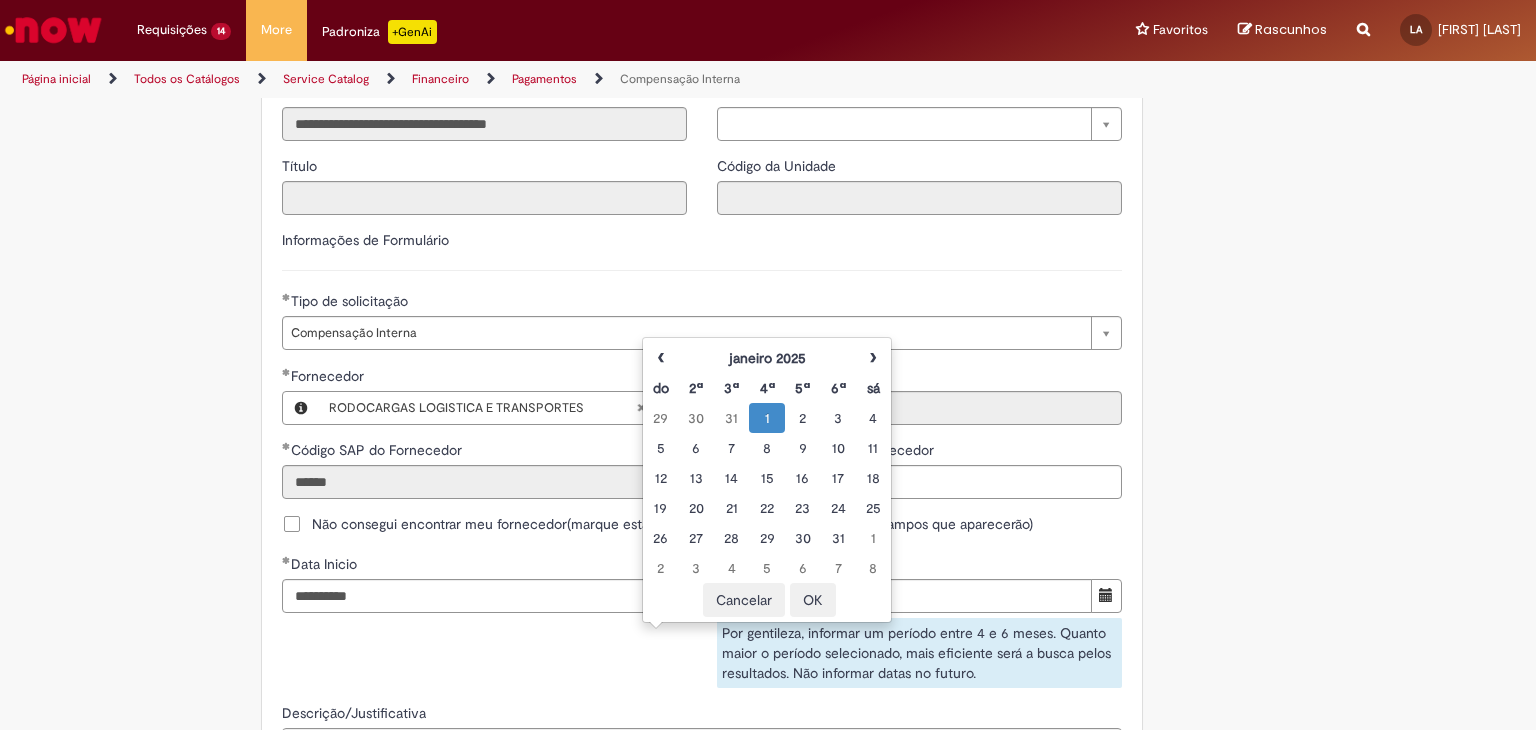 click at bounding box center (1106, 596) 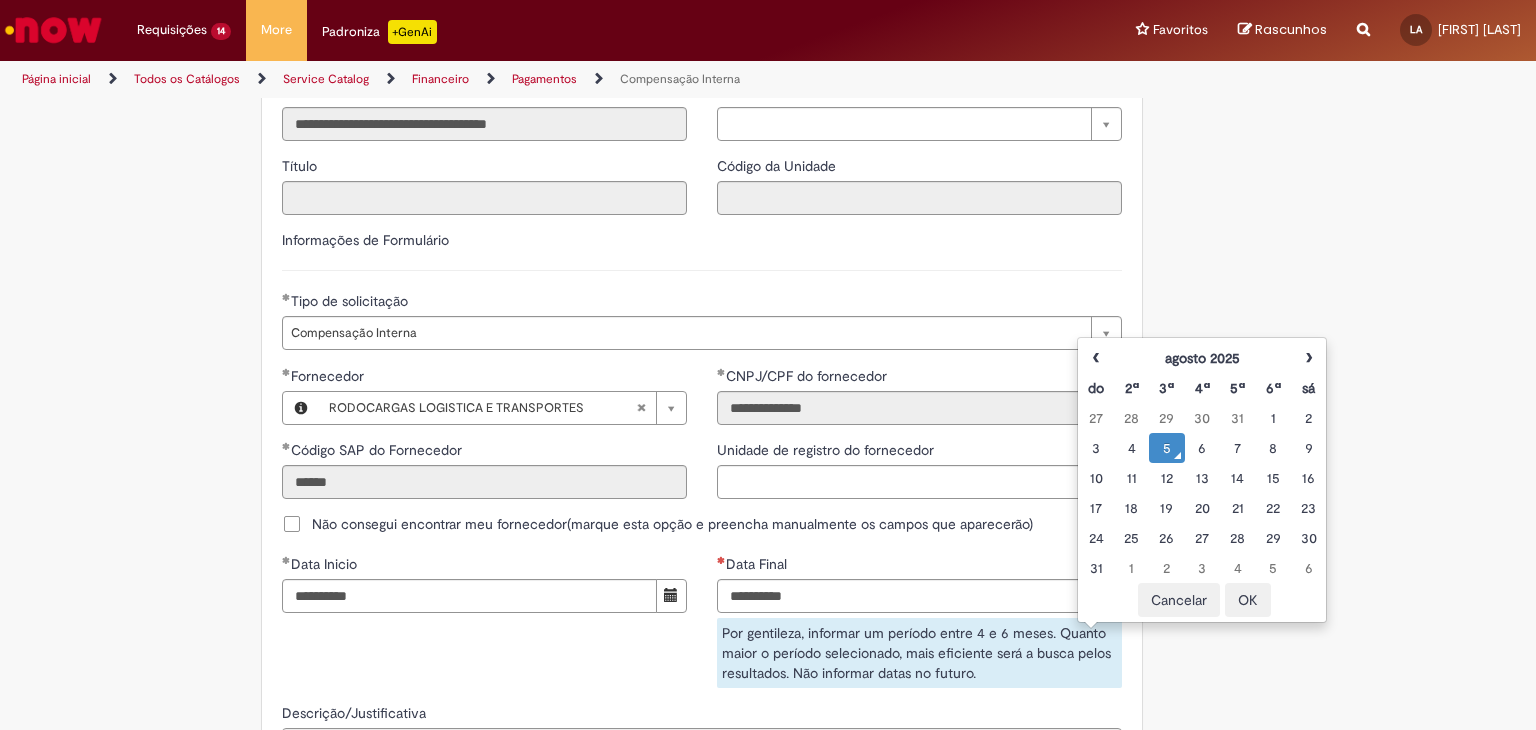 click on "5" at bounding box center (1166, 448) 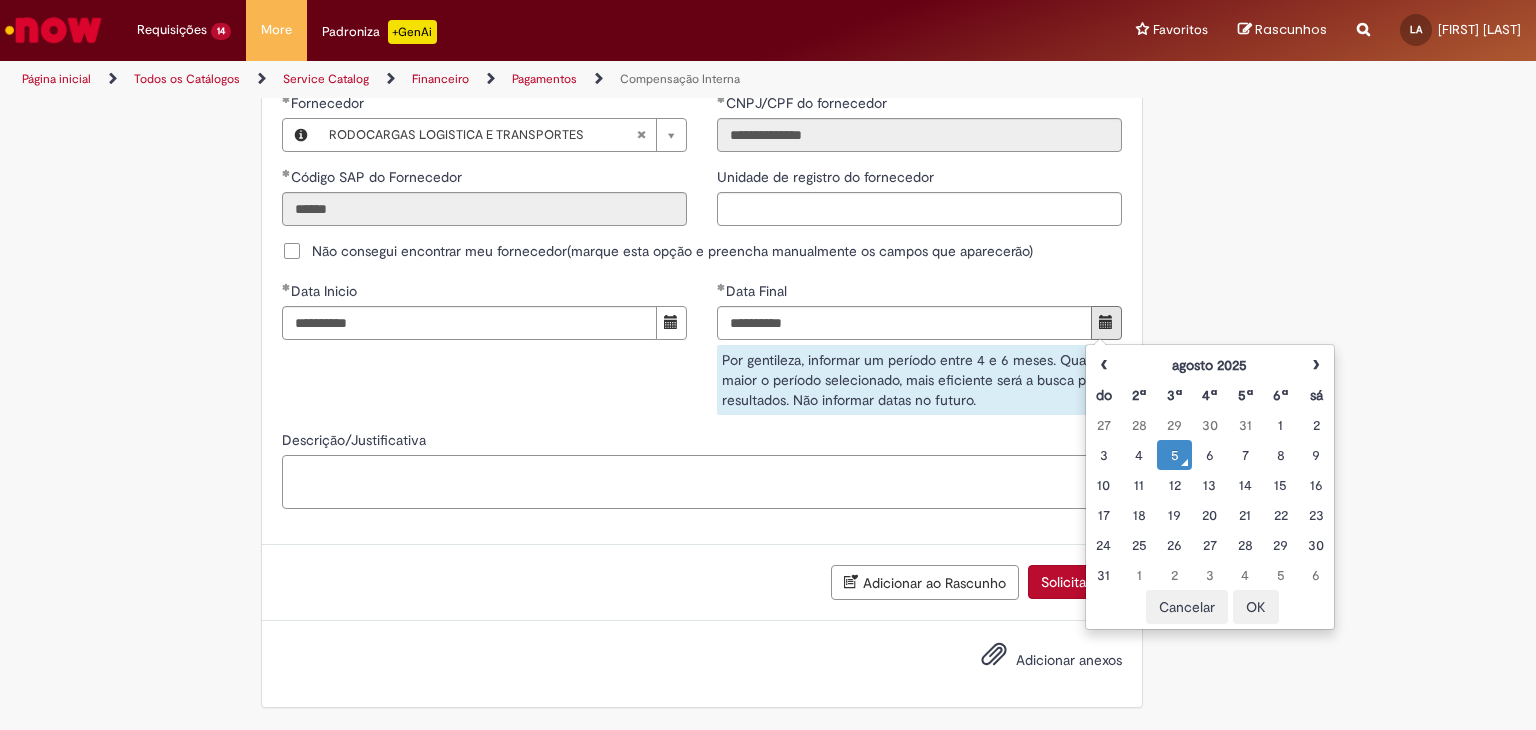 click on "Descrição/Justificativa" at bounding box center [702, 482] 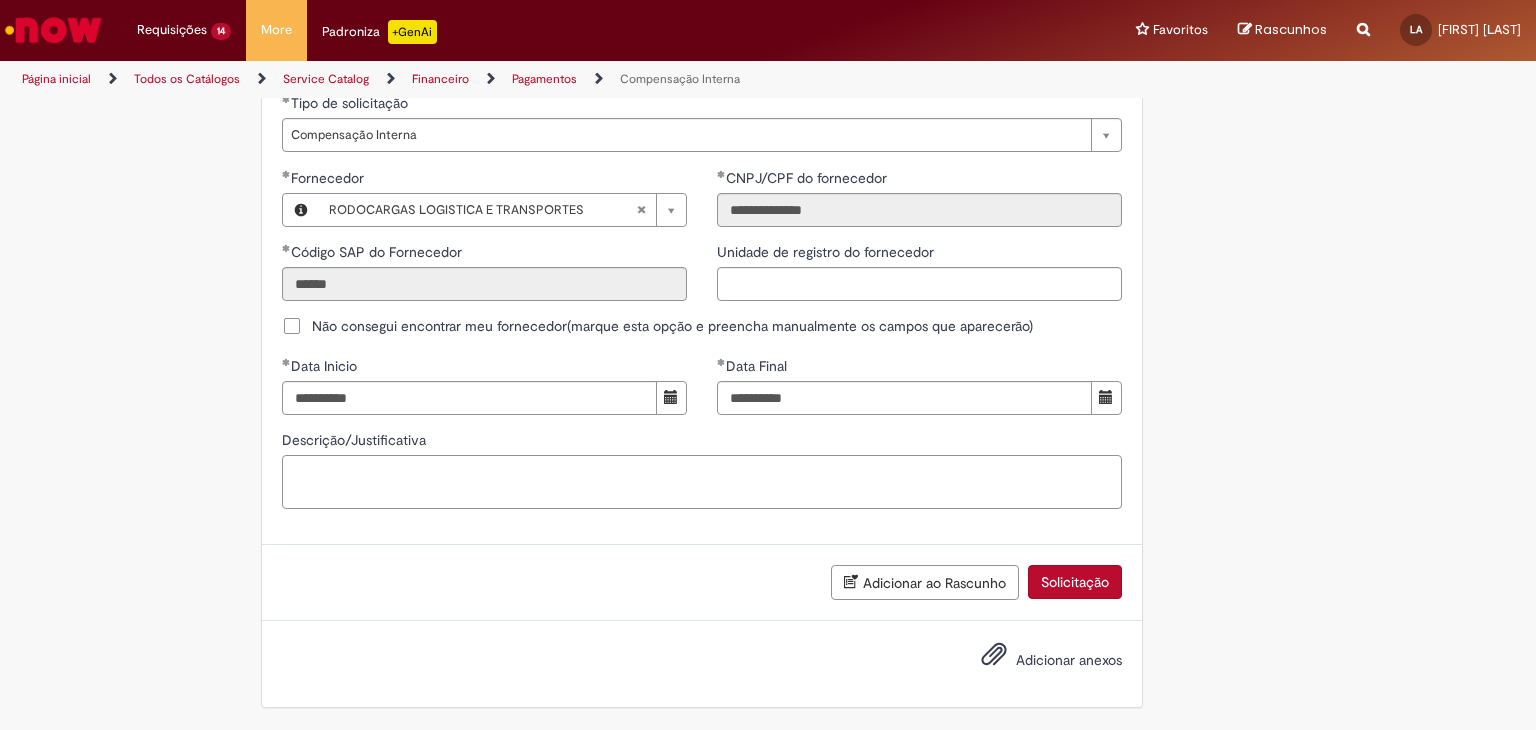 scroll, scrollTop: 1205, scrollLeft: 0, axis: vertical 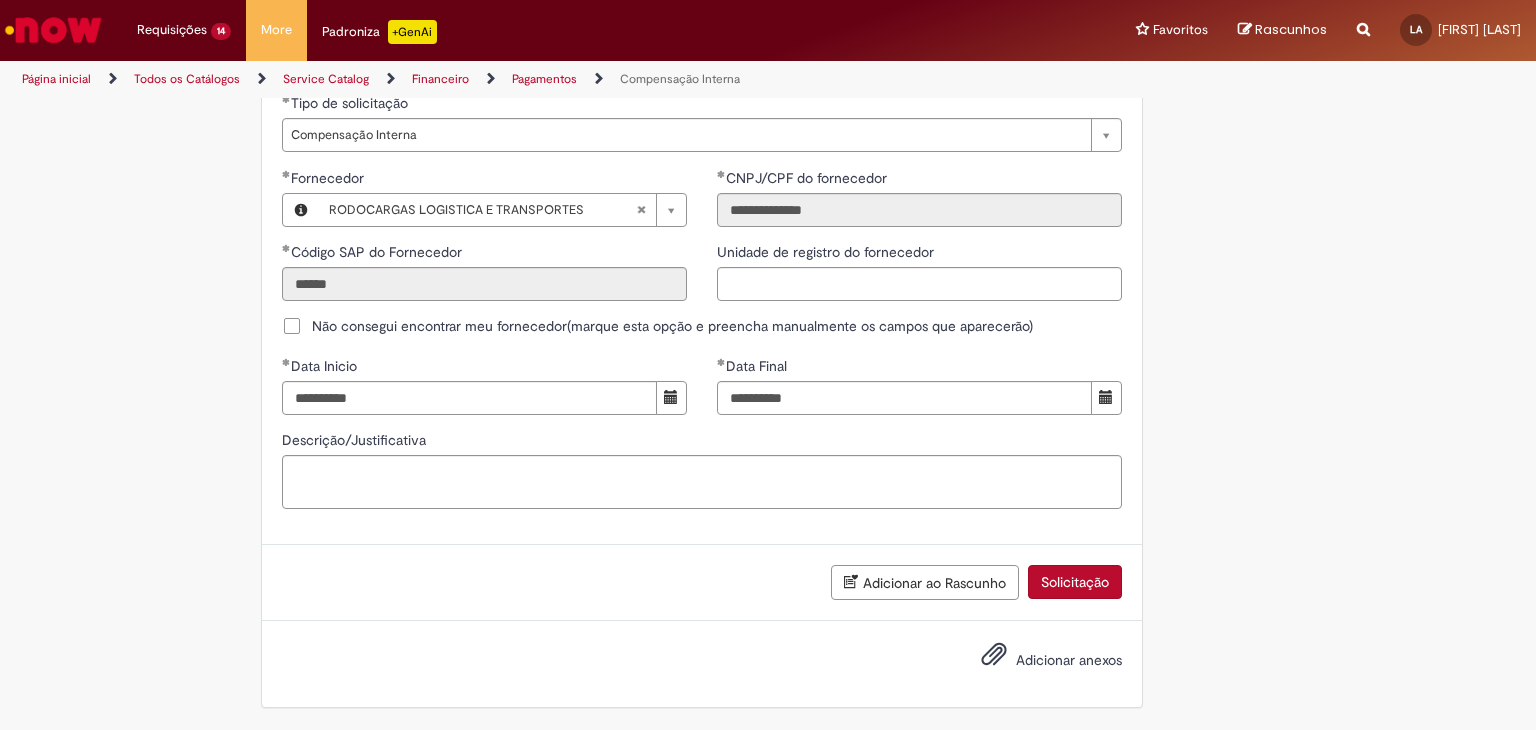 click on "Solicitação" at bounding box center [1075, 582] 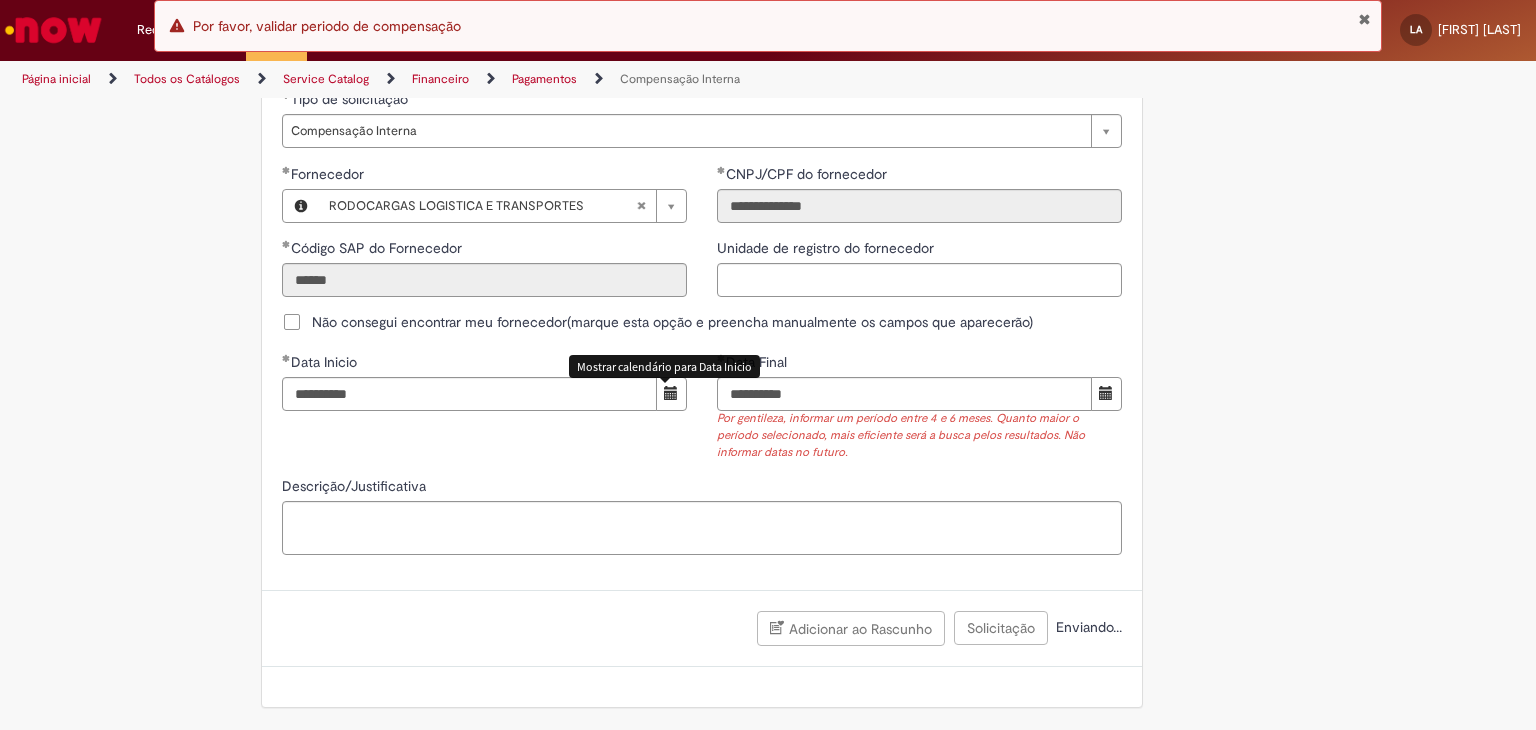 click at bounding box center [671, 393] 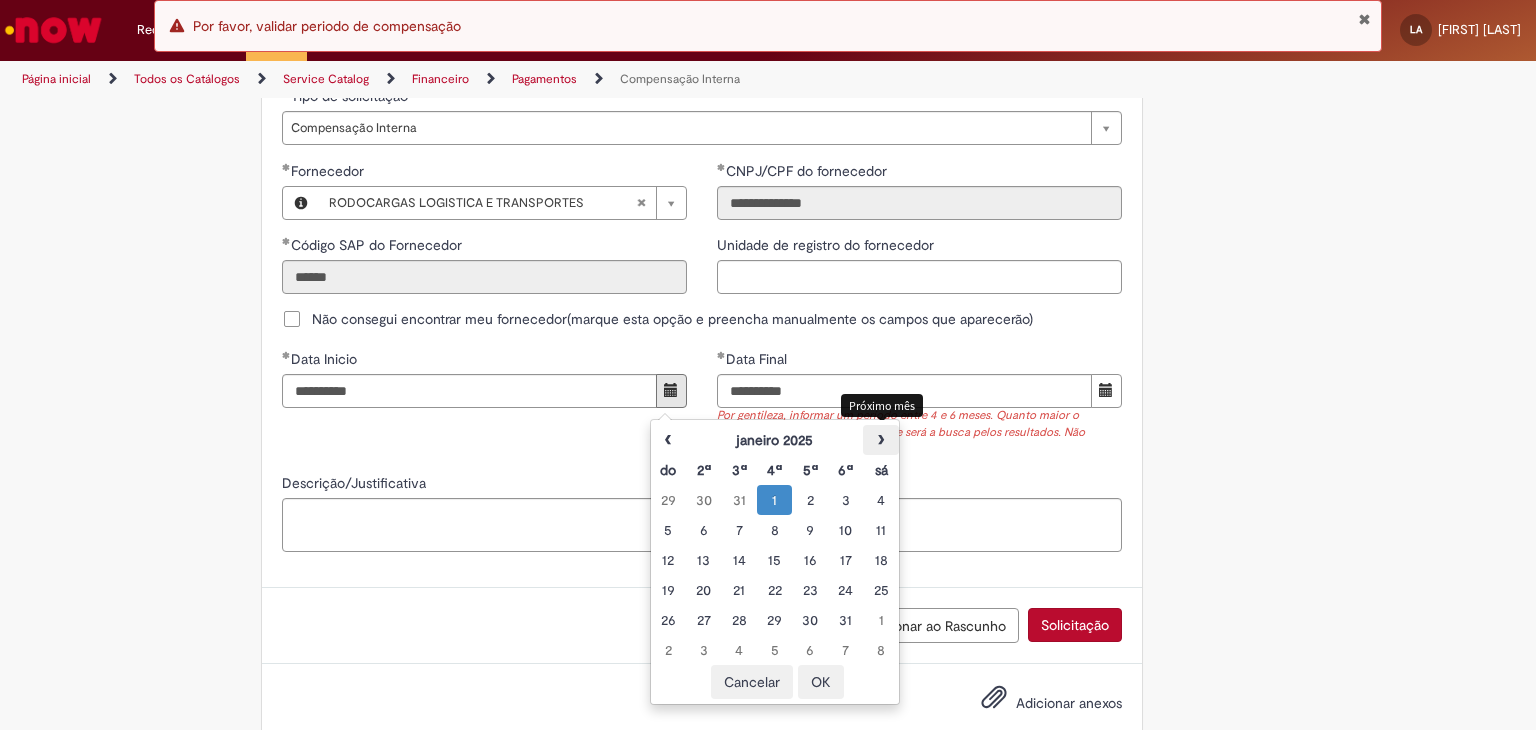click on "›" at bounding box center (880, 440) 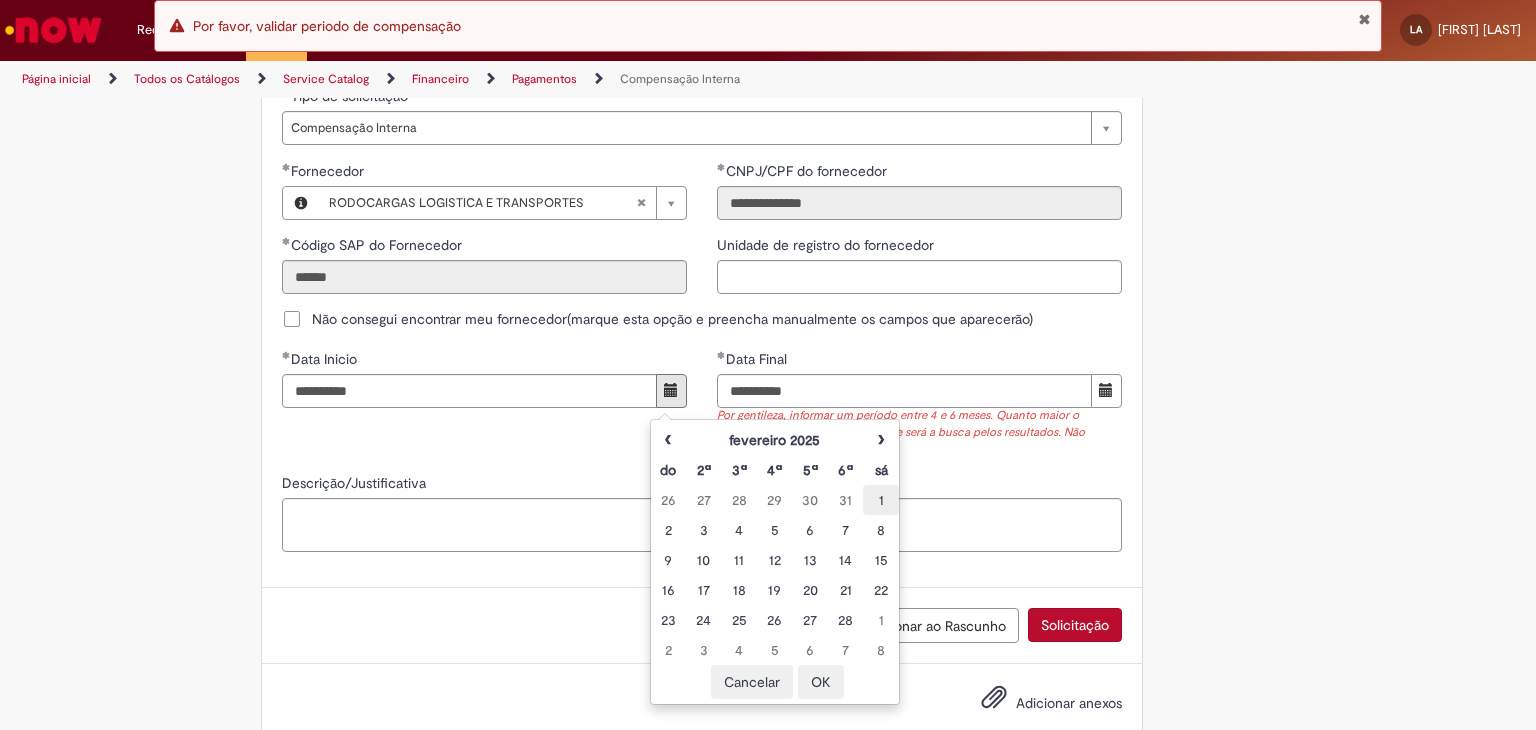 click on "1" at bounding box center (880, 500) 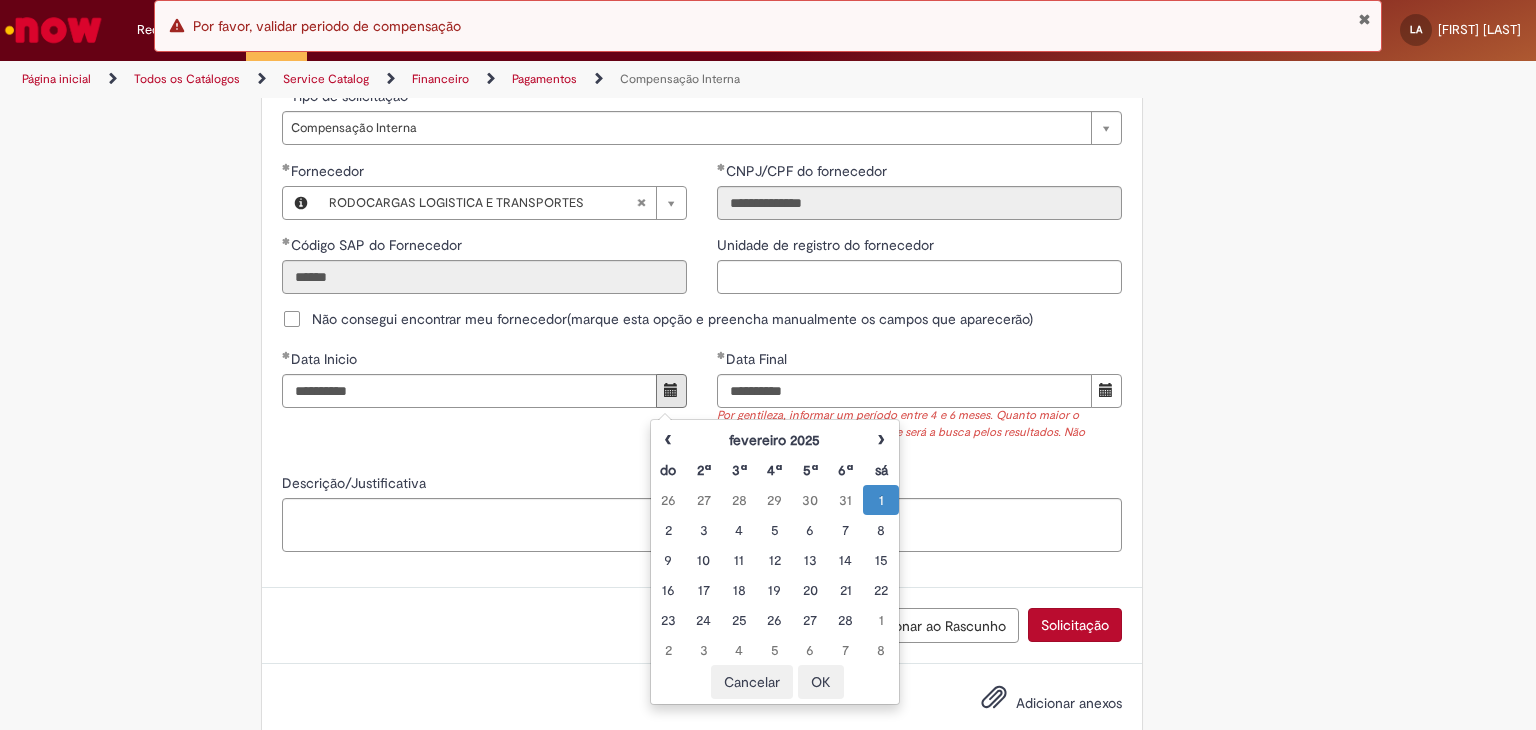 click on "Solicitação" at bounding box center [1075, 625] 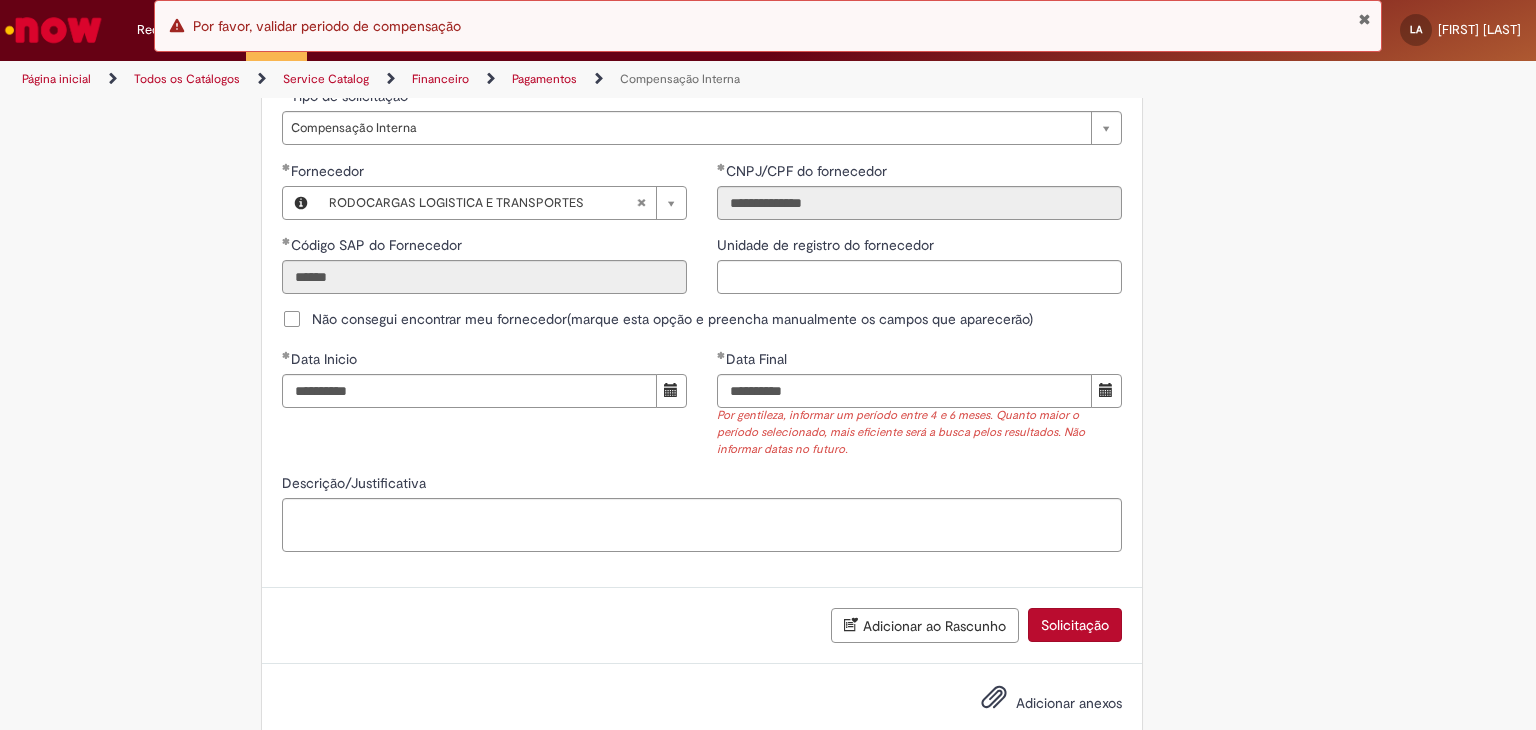 click on "Solicitação" at bounding box center [1075, 625] 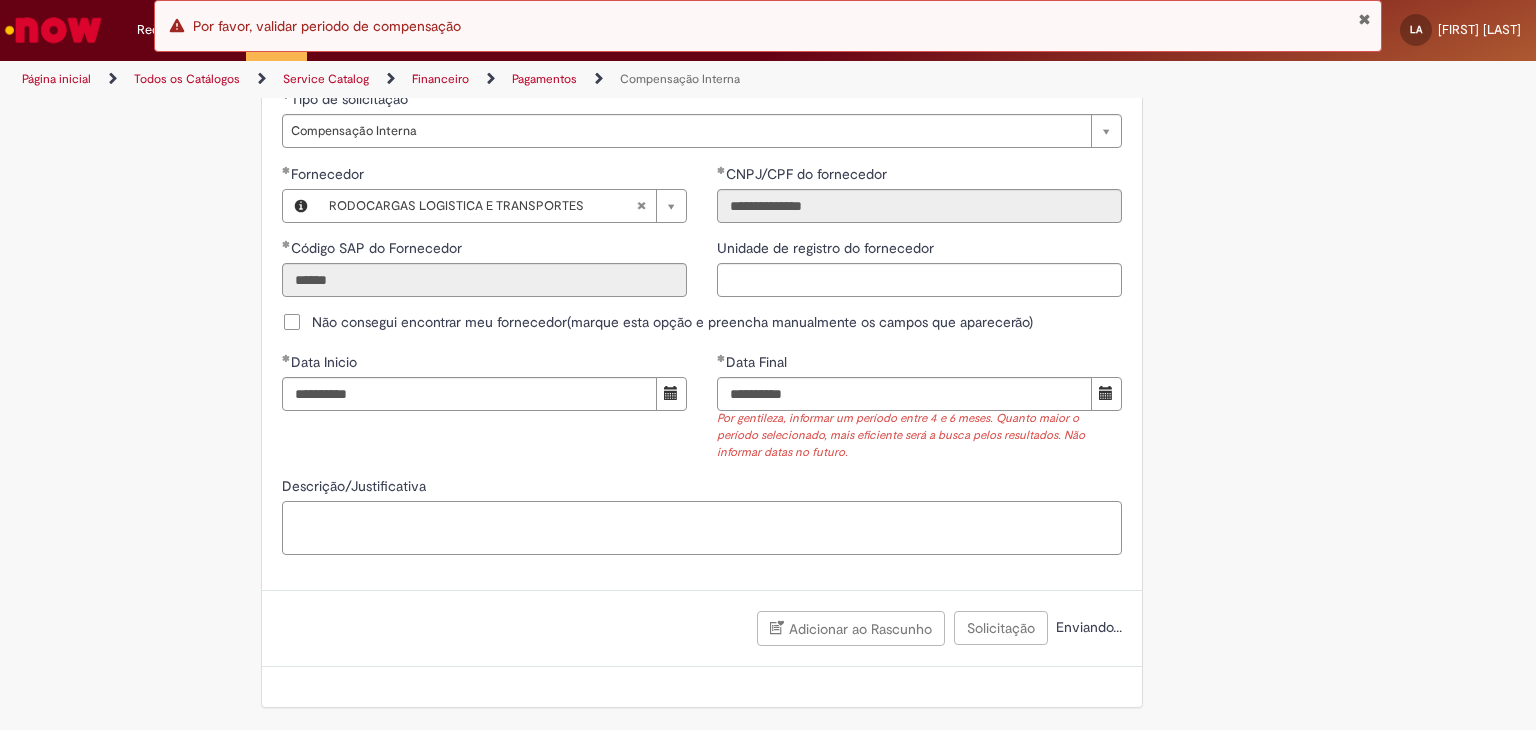 click on "Descrição/Justificativa" at bounding box center [702, 528] 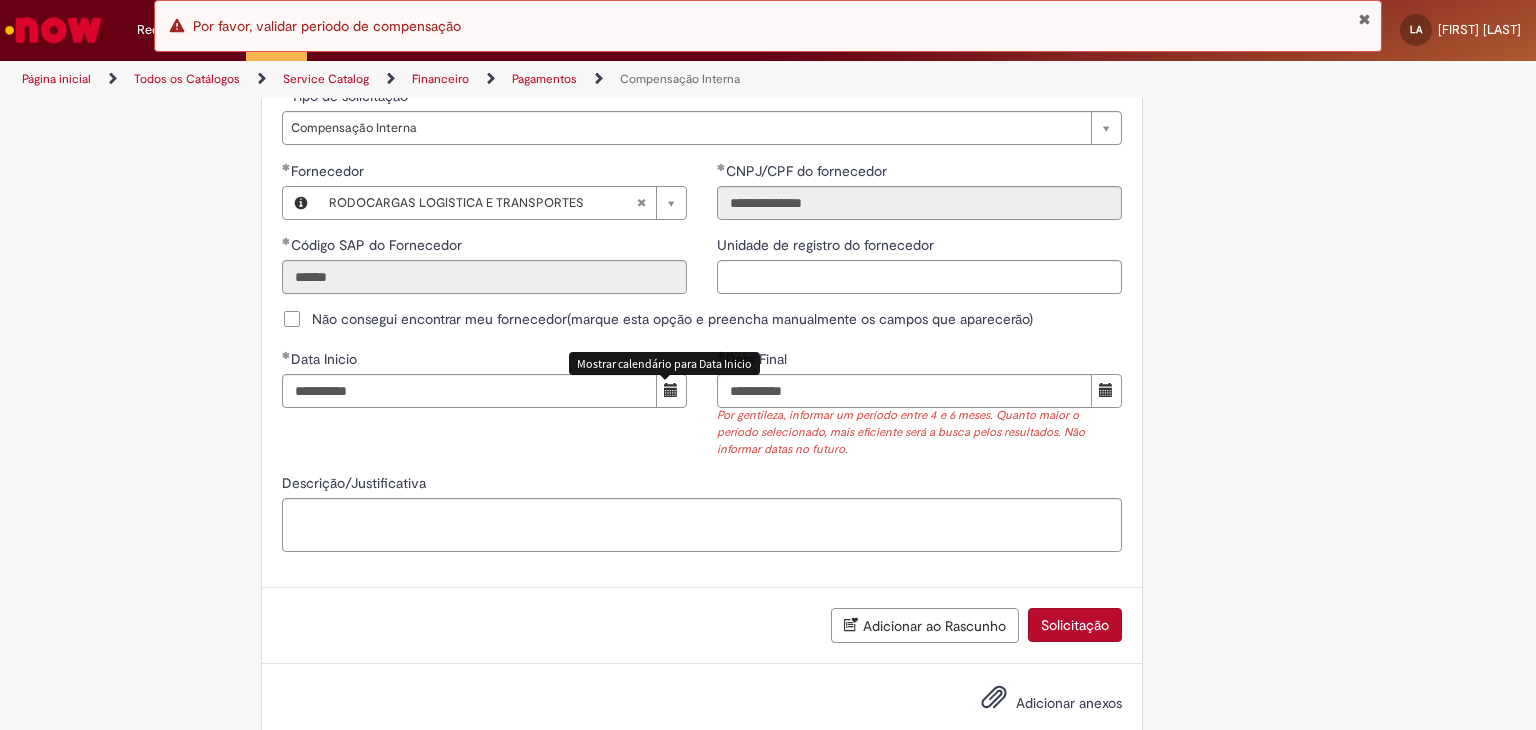 click at bounding box center [671, 390] 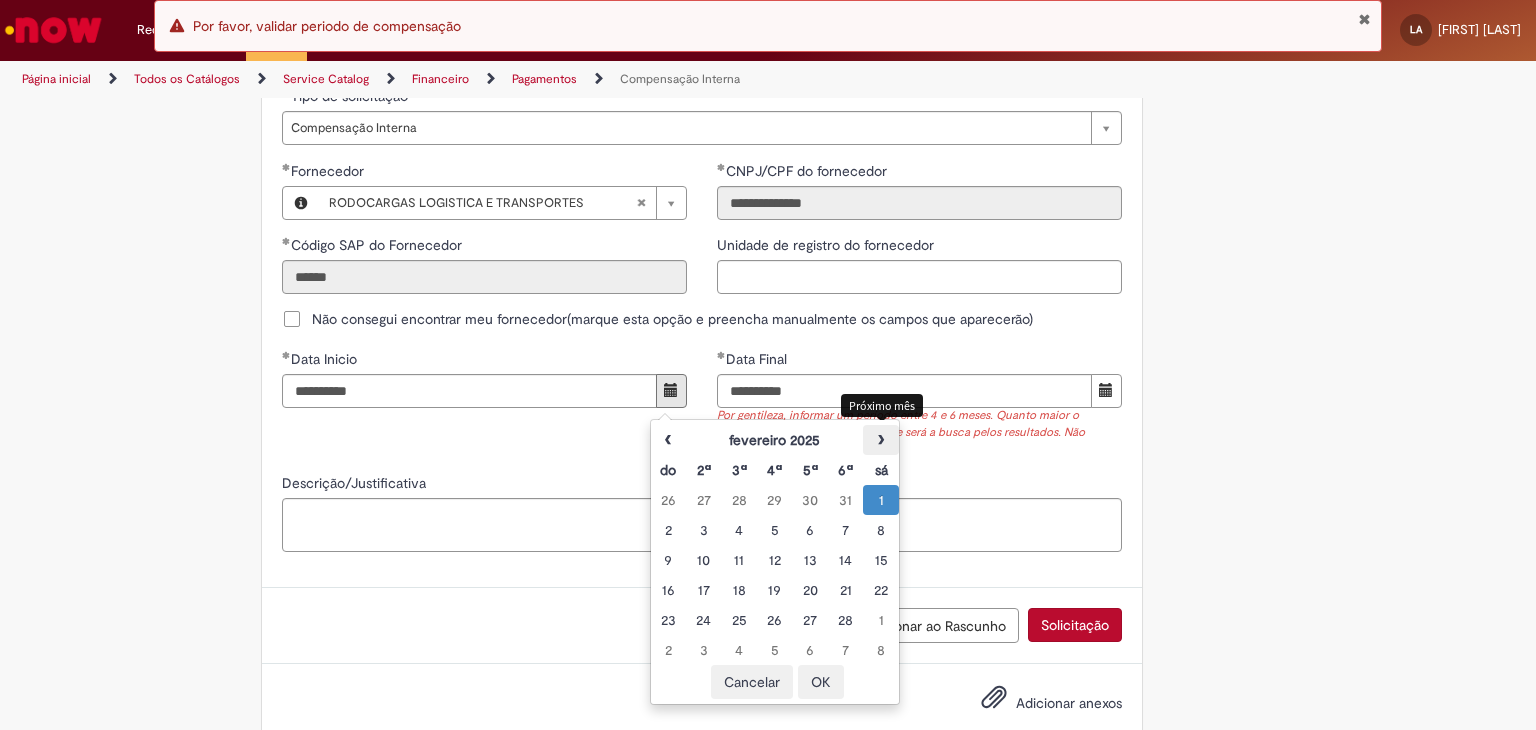 click on "›" at bounding box center (880, 440) 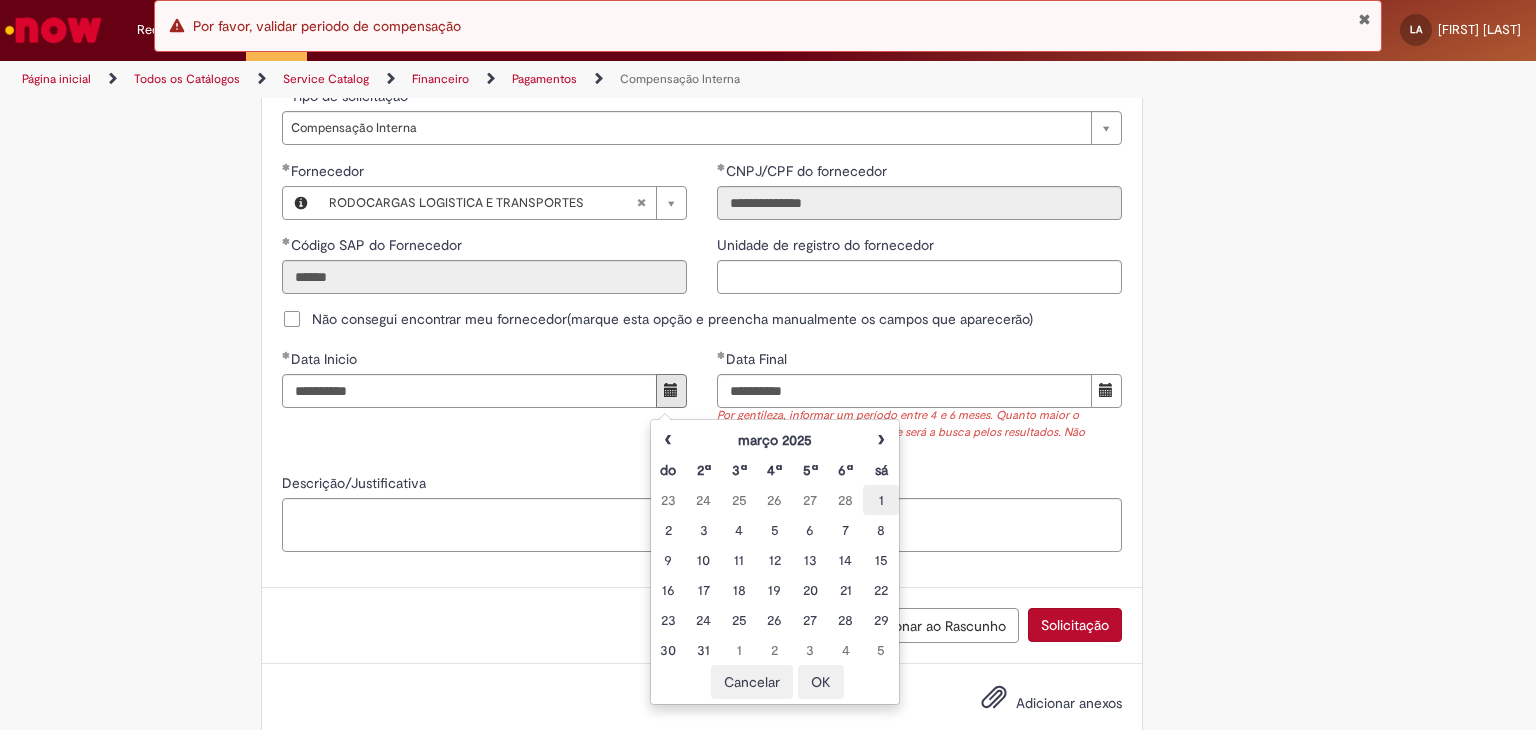 click on "1" at bounding box center (880, 500) 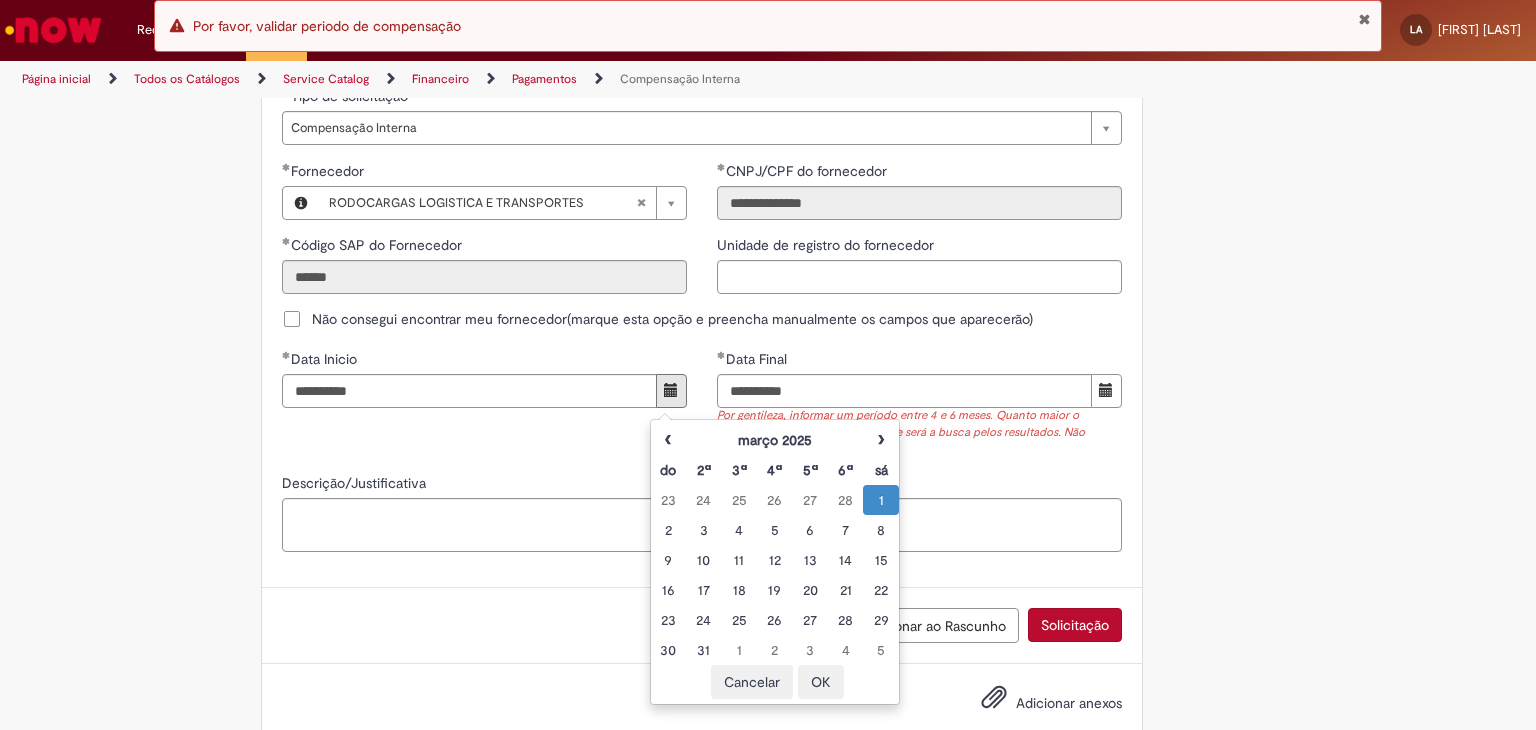 click on "Por gentileza, informar um período entre 4 e 6 meses. Quanto maior o período selecionado, mais eficiente será a busca pelos resultados. Não informar datas no futuro." at bounding box center (919, 433) 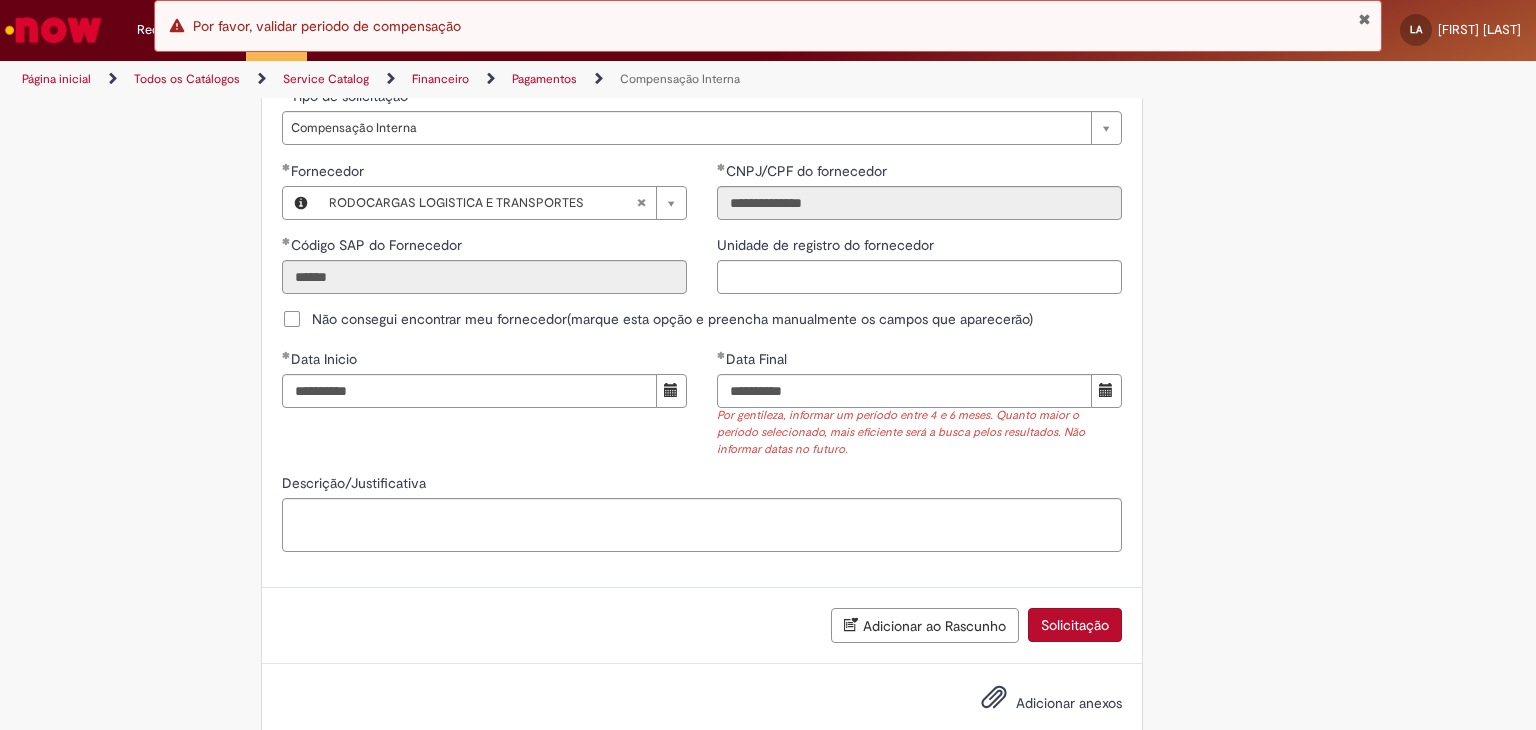 click on "Solicitação" at bounding box center (1075, 625) 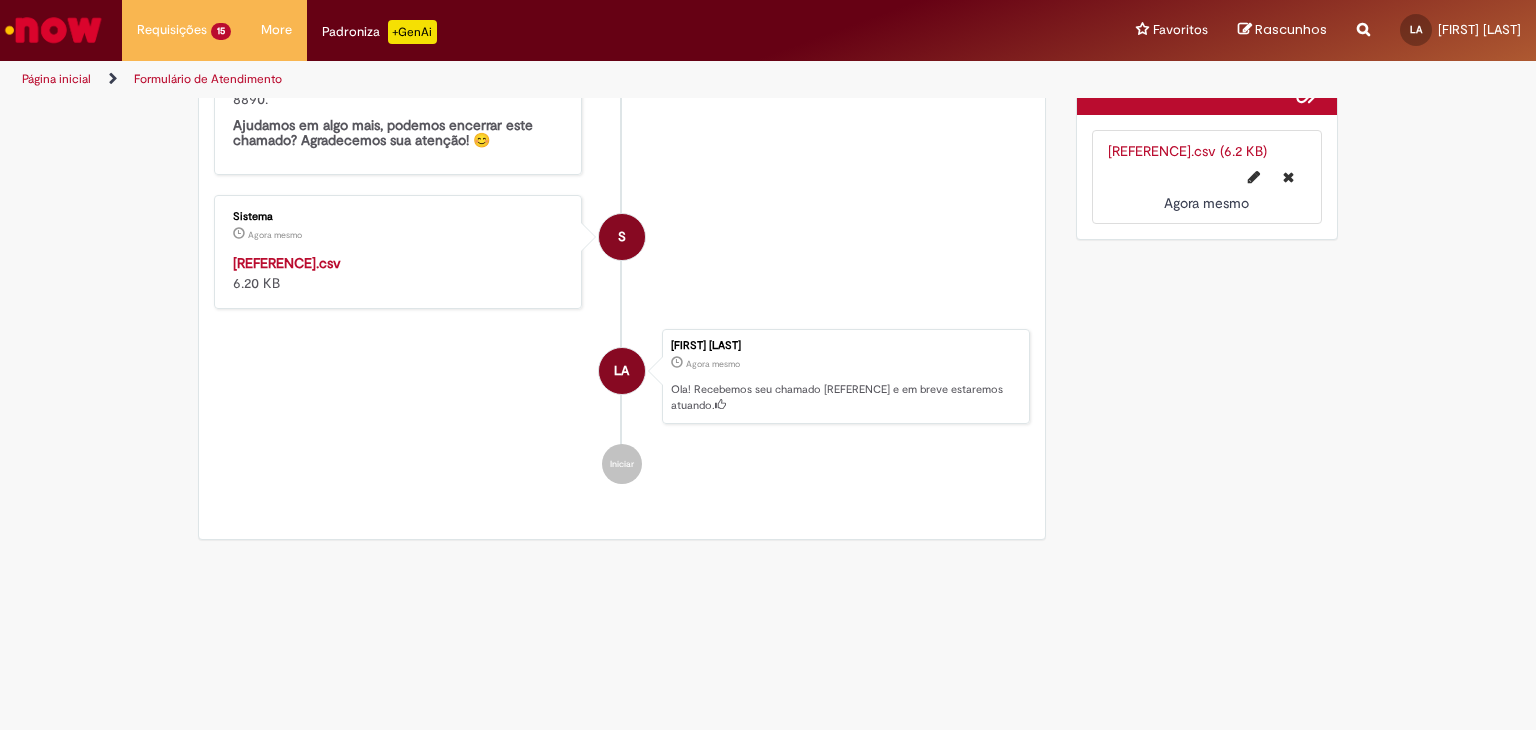 scroll, scrollTop: 1004, scrollLeft: 0, axis: vertical 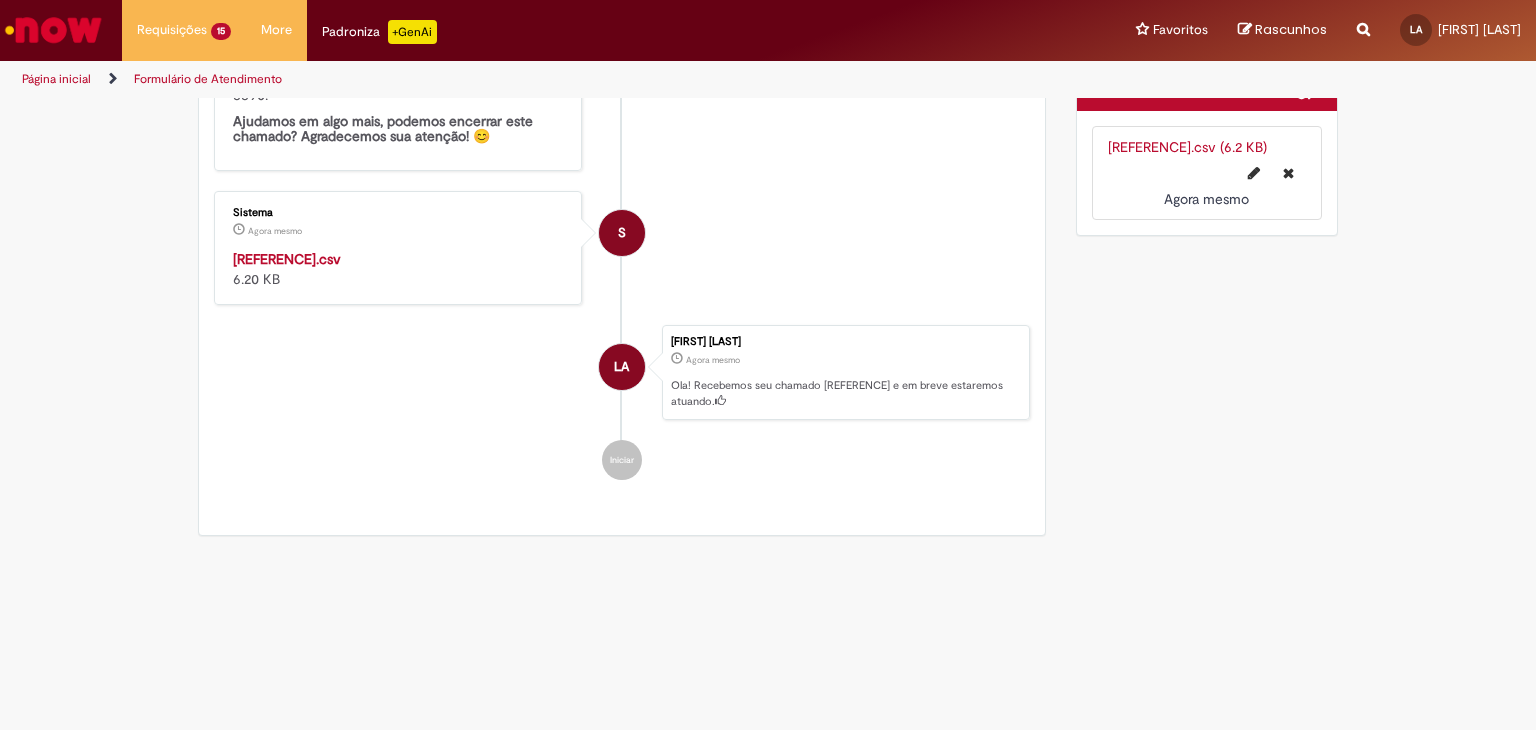 click on "[REFERENCE].csv" at bounding box center [287, 259] 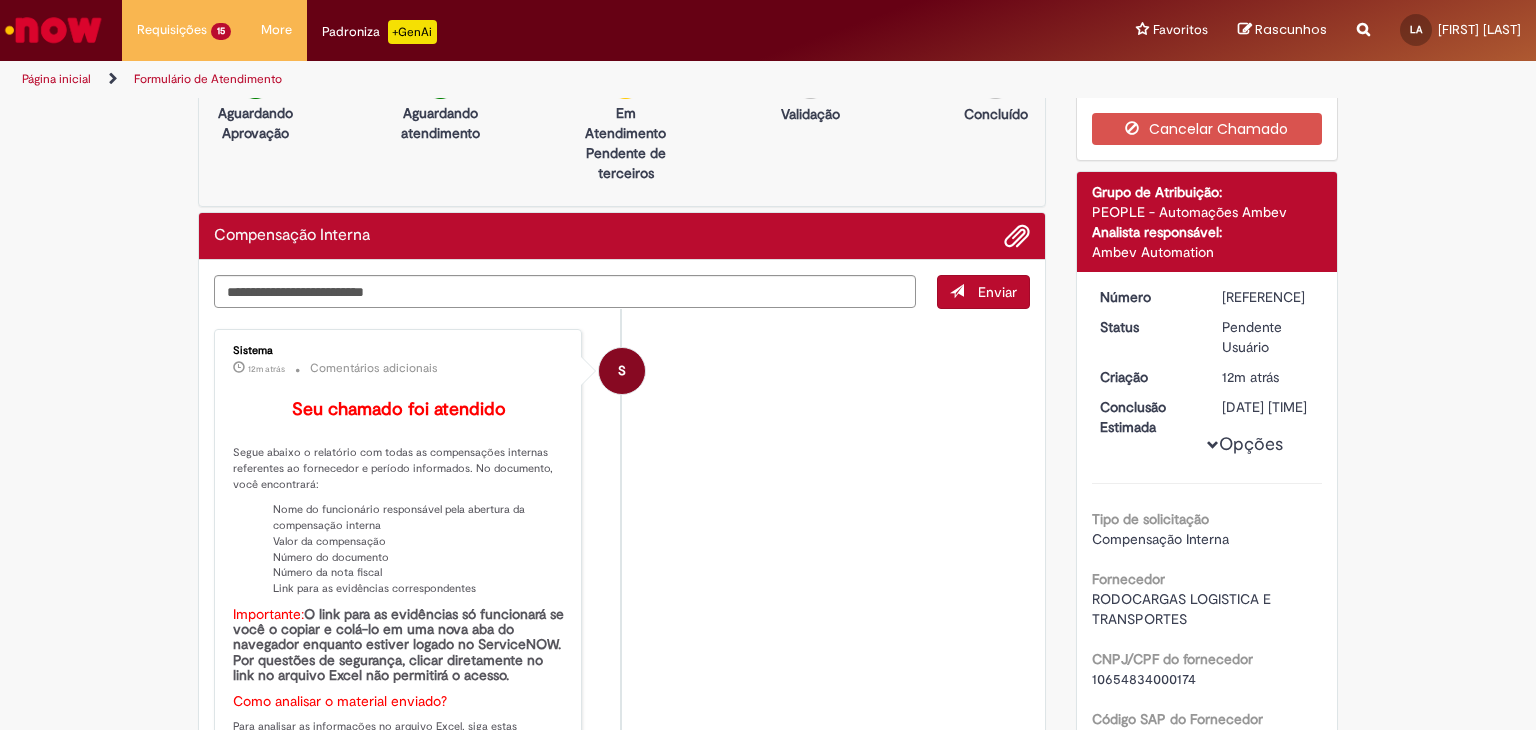 scroll, scrollTop: 0, scrollLeft: 0, axis: both 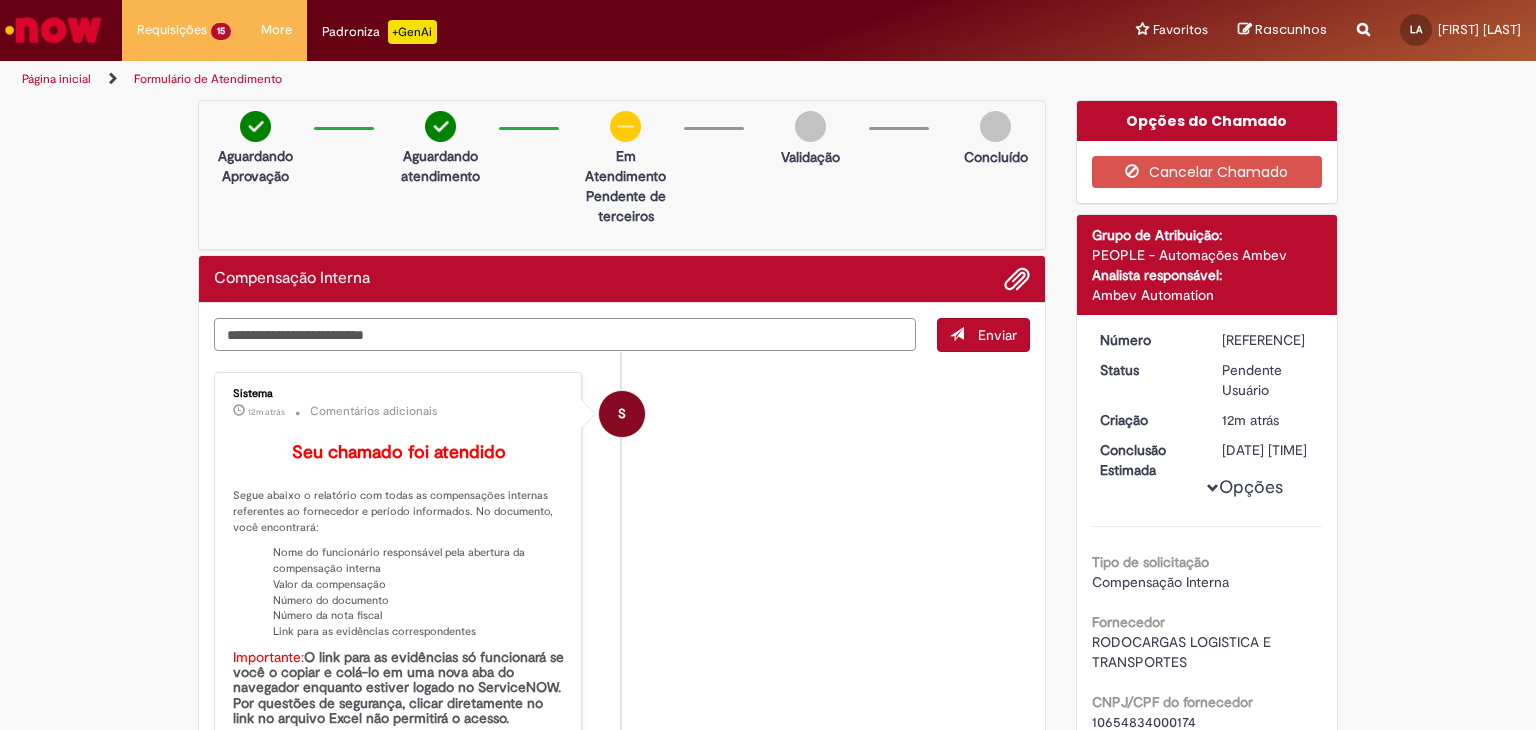 click at bounding box center (565, 335) 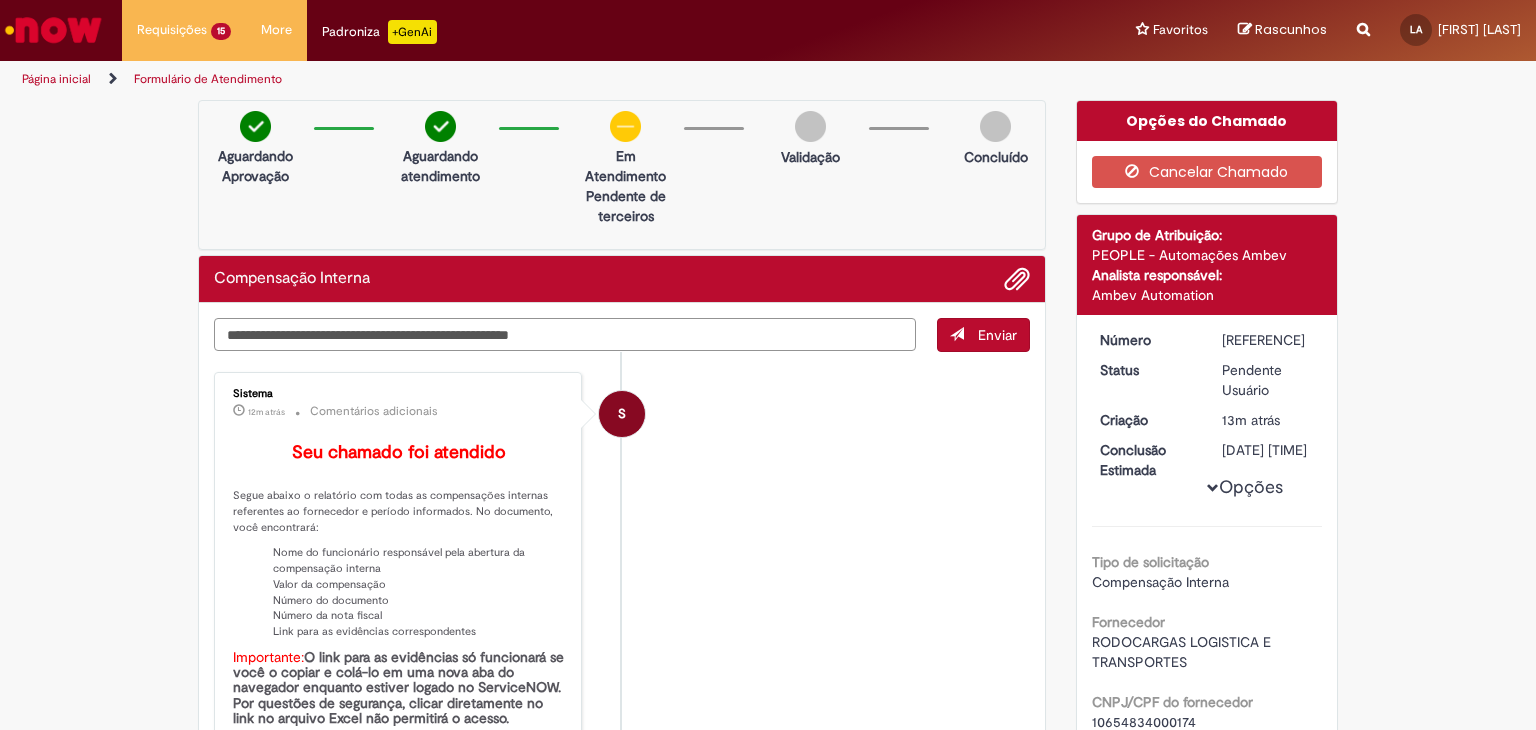 click on "**********" at bounding box center (565, 335) 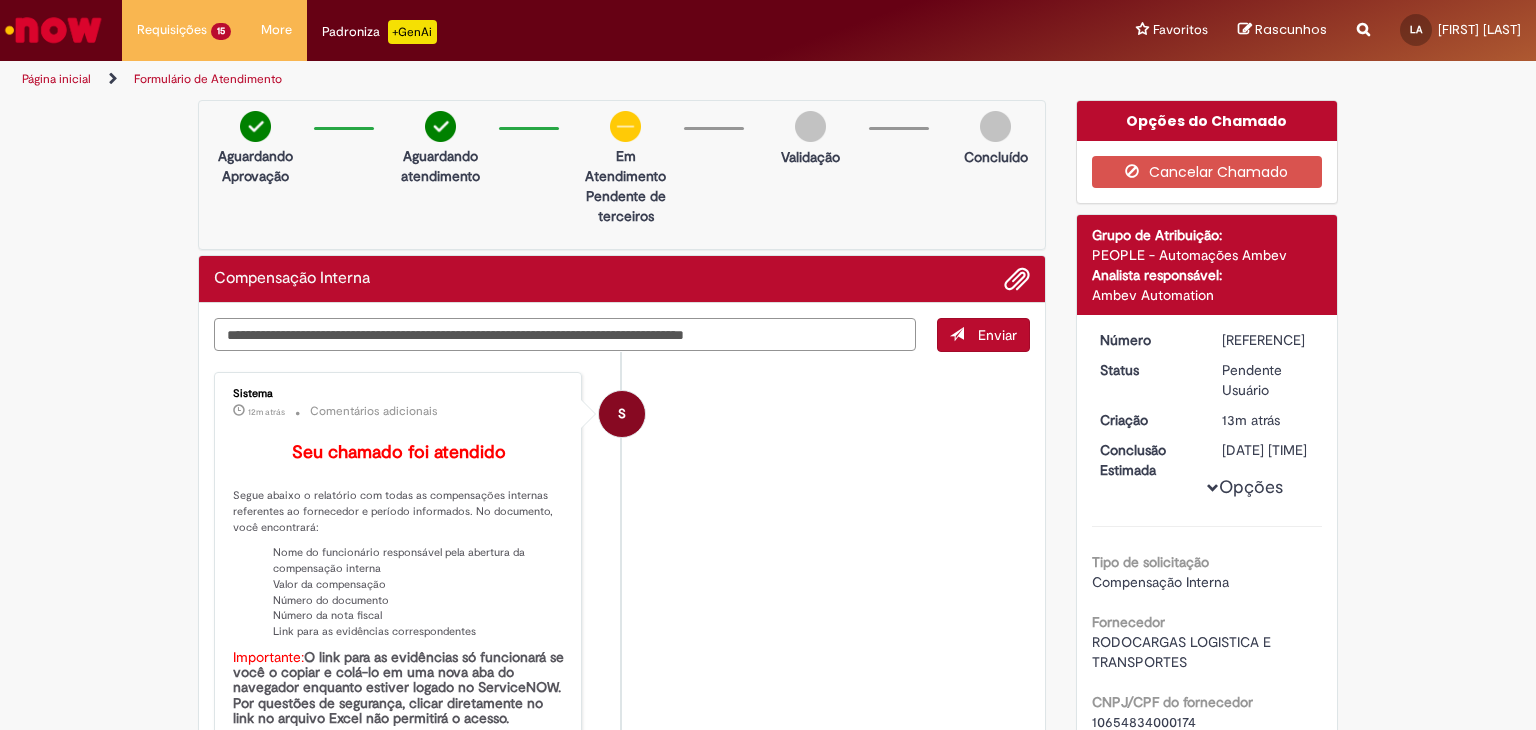 click on "**********" at bounding box center [565, 335] 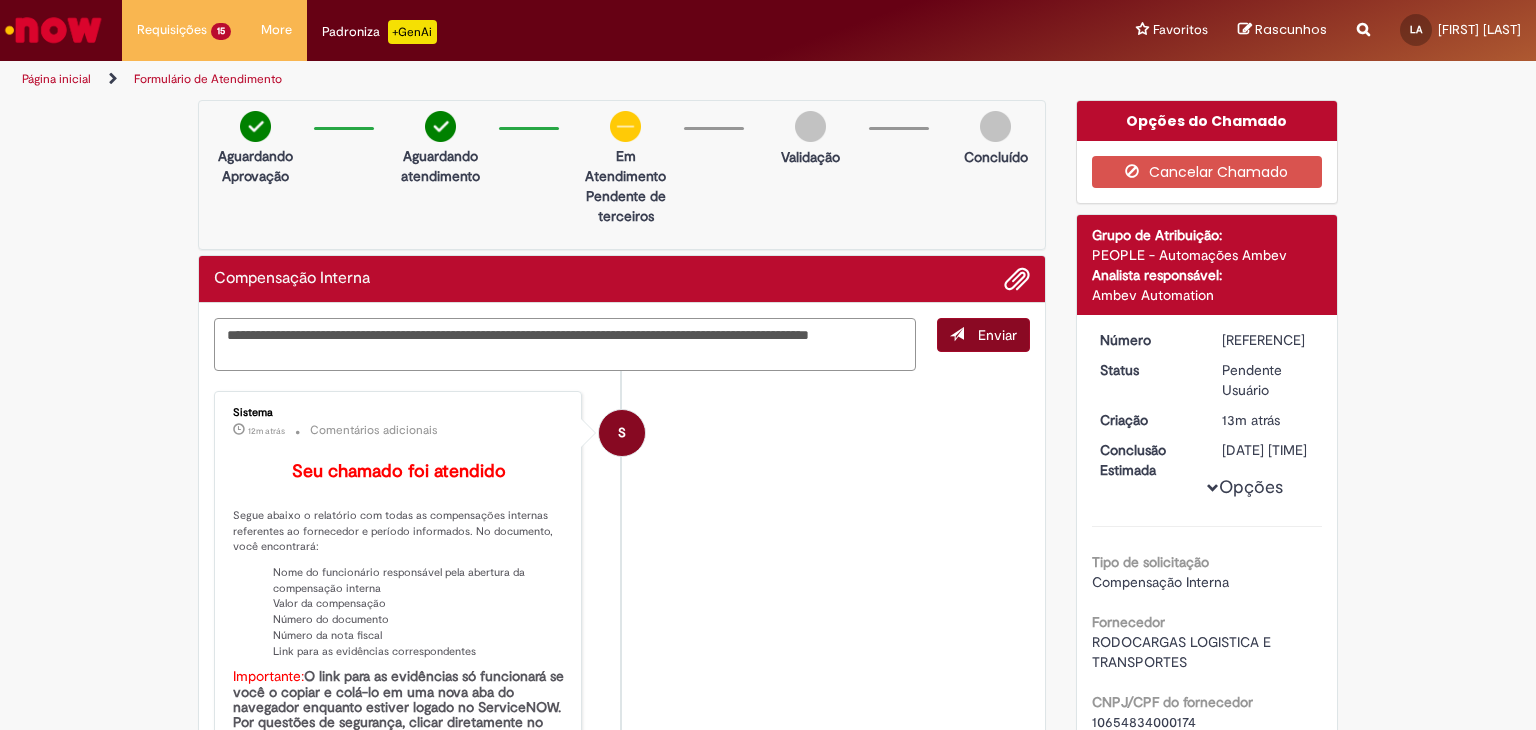 type on "**********" 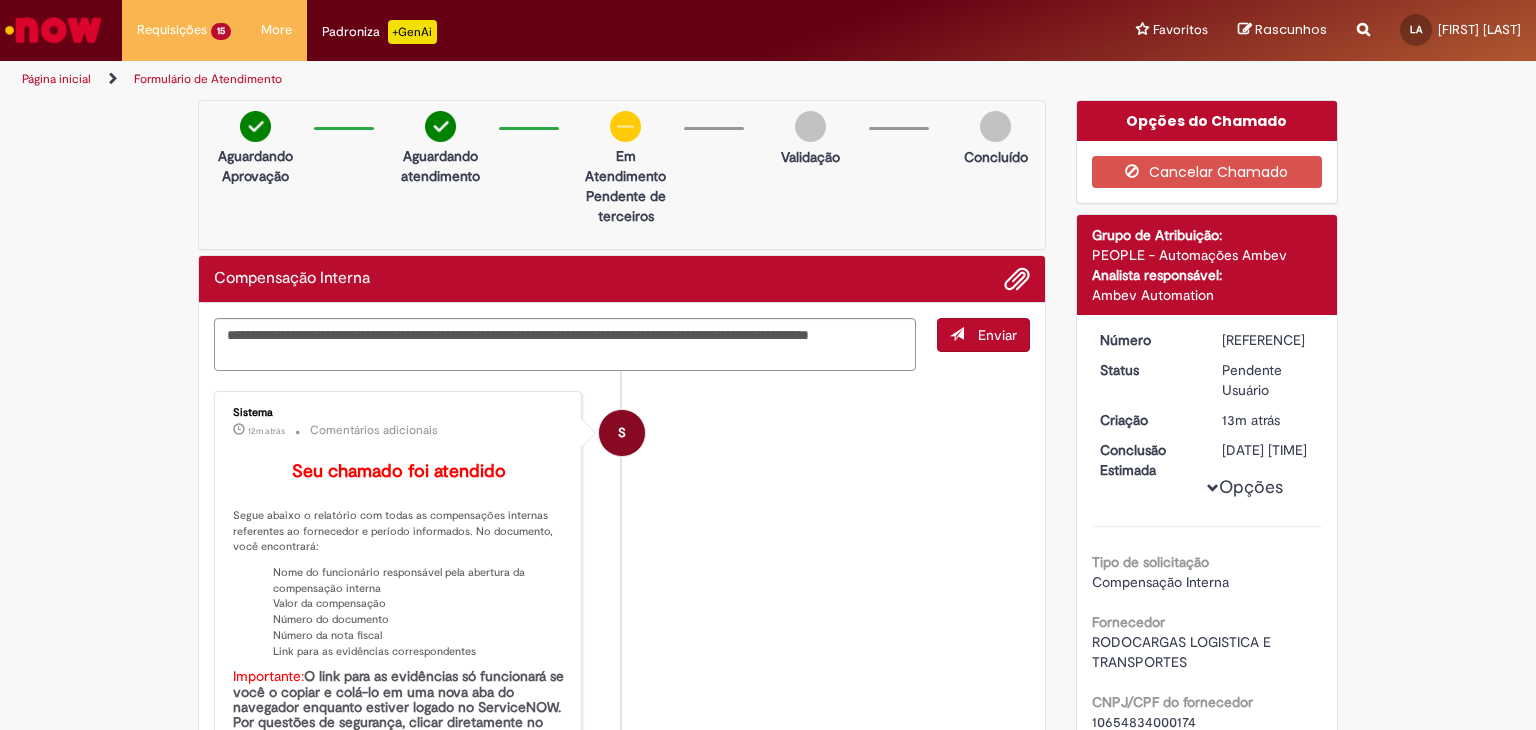 click on "Enviar" at bounding box center (983, 335) 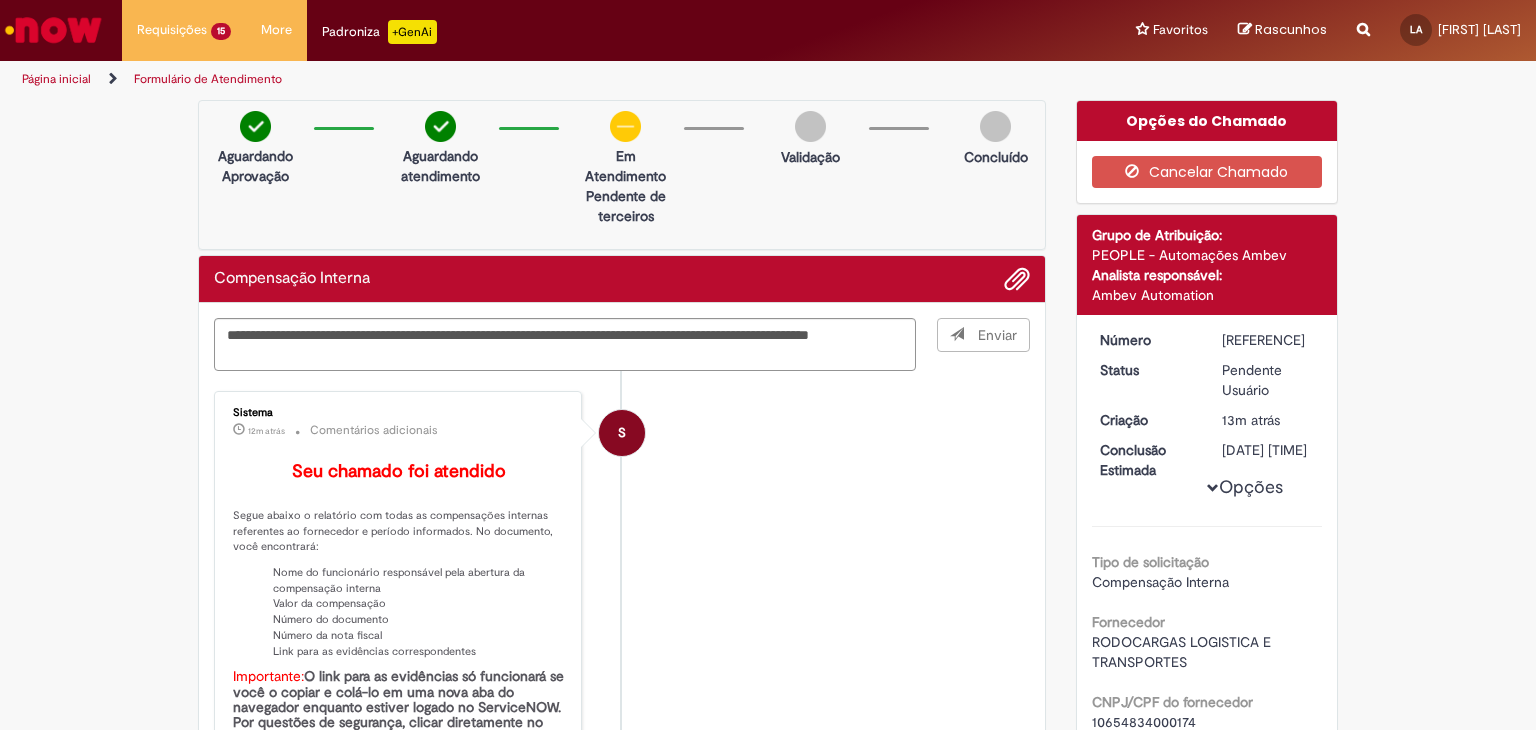 type 